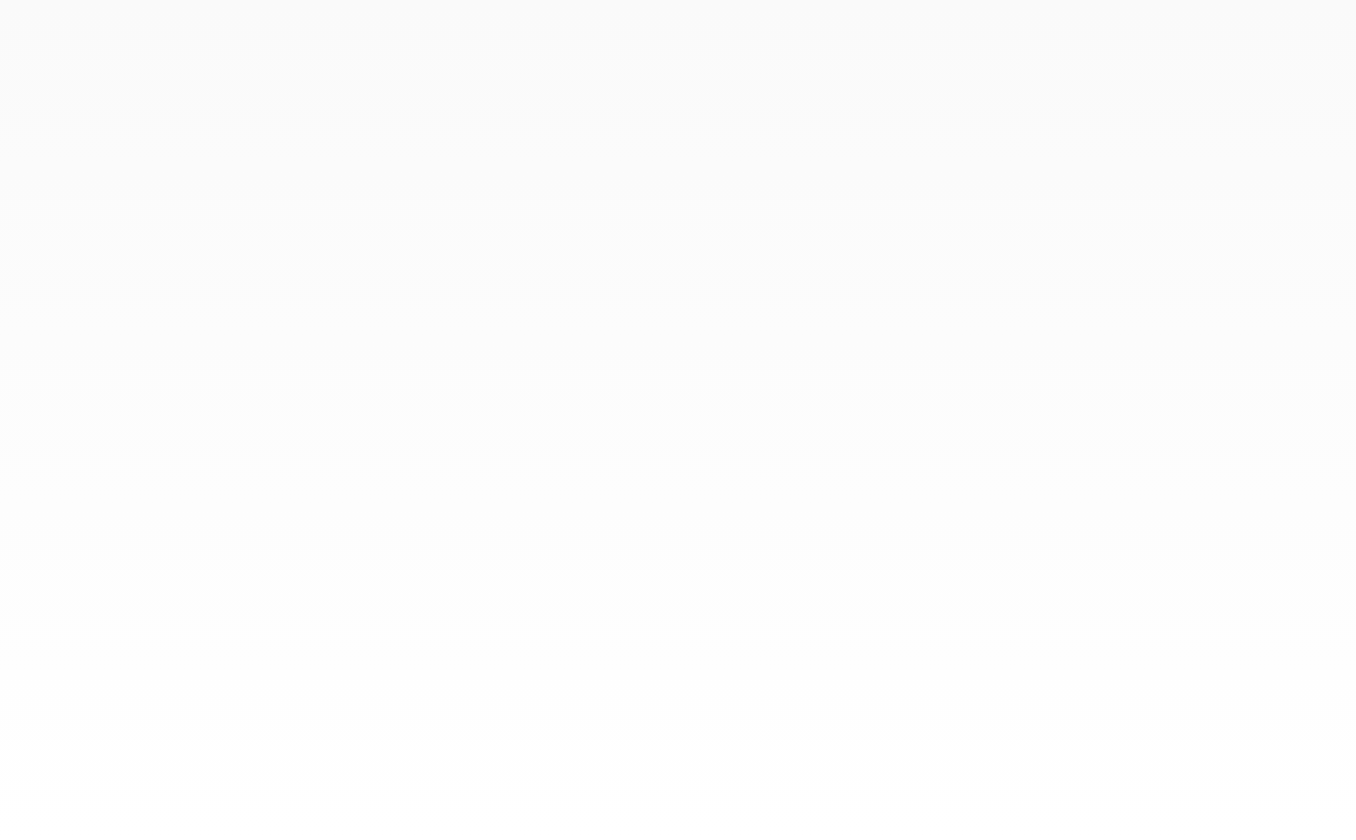 scroll, scrollTop: 0, scrollLeft: 0, axis: both 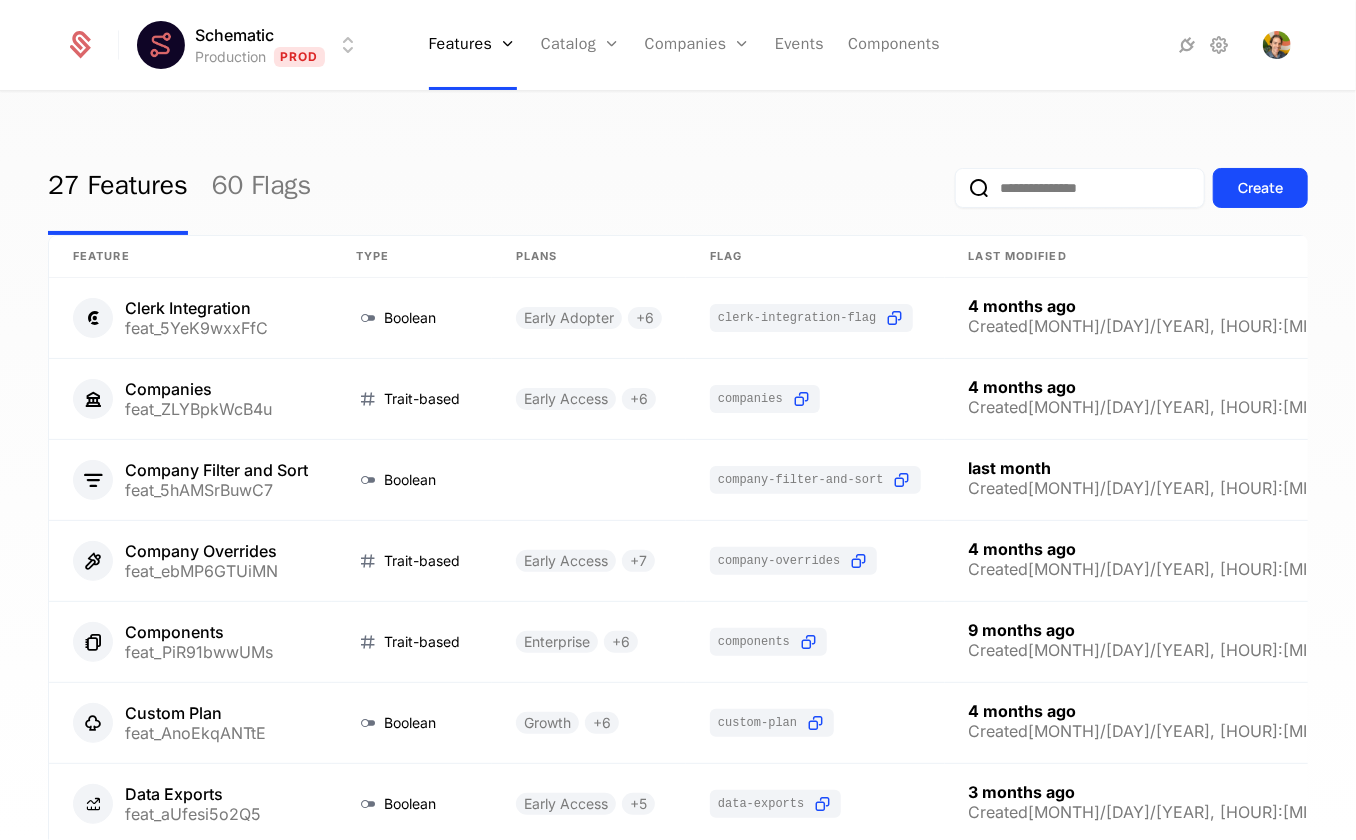 click on "27 Features 60 Flags Create" at bounding box center [678, 188] 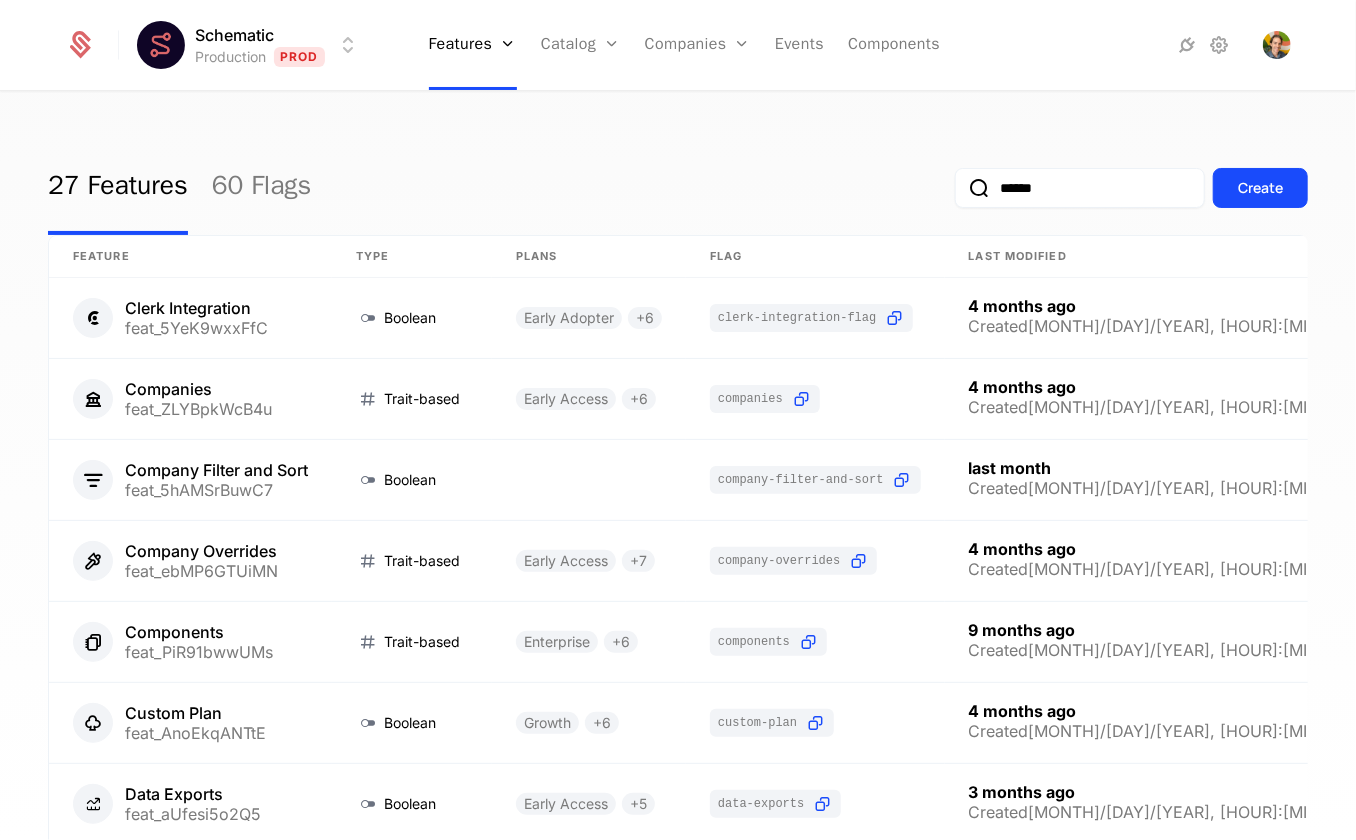 type on "******" 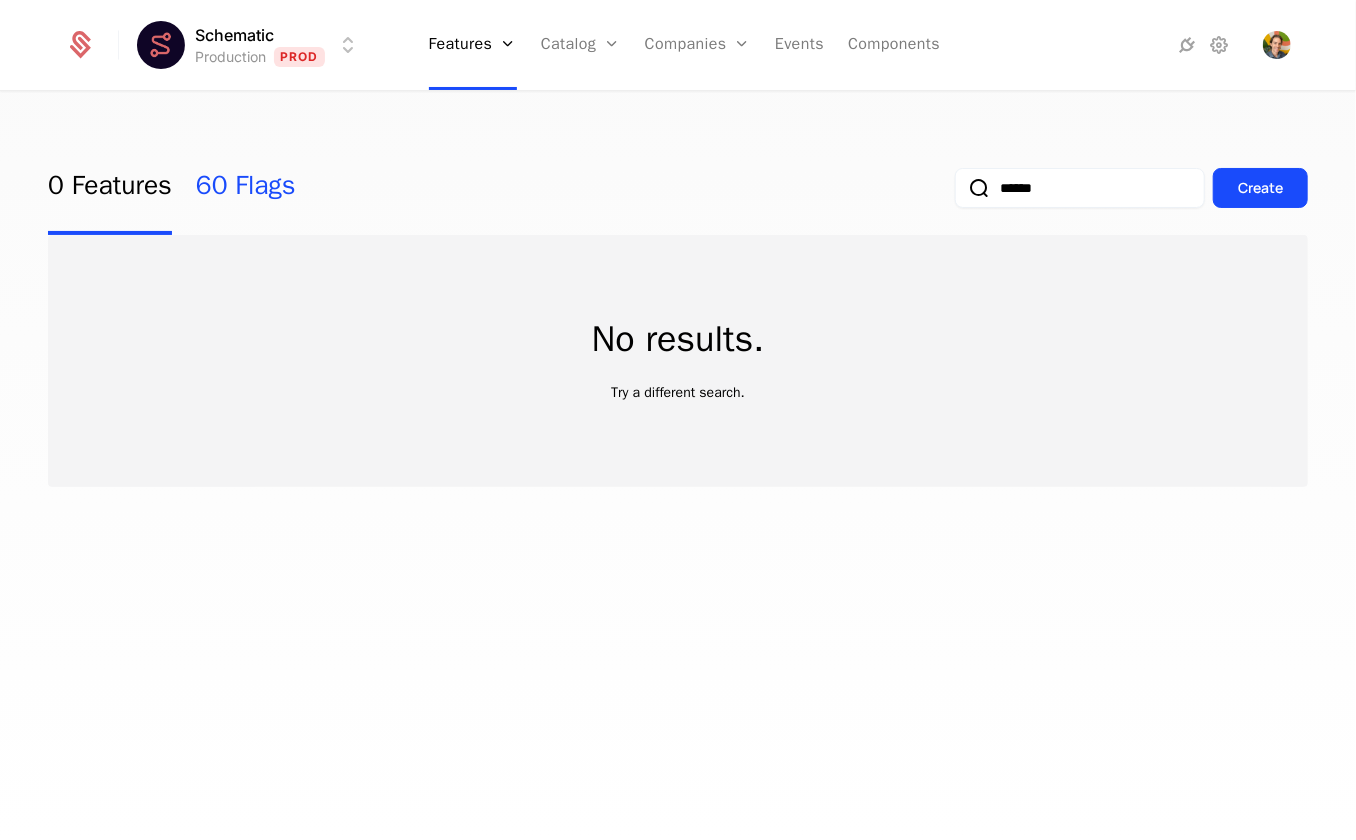 click on "60 Flags" at bounding box center [246, 188] 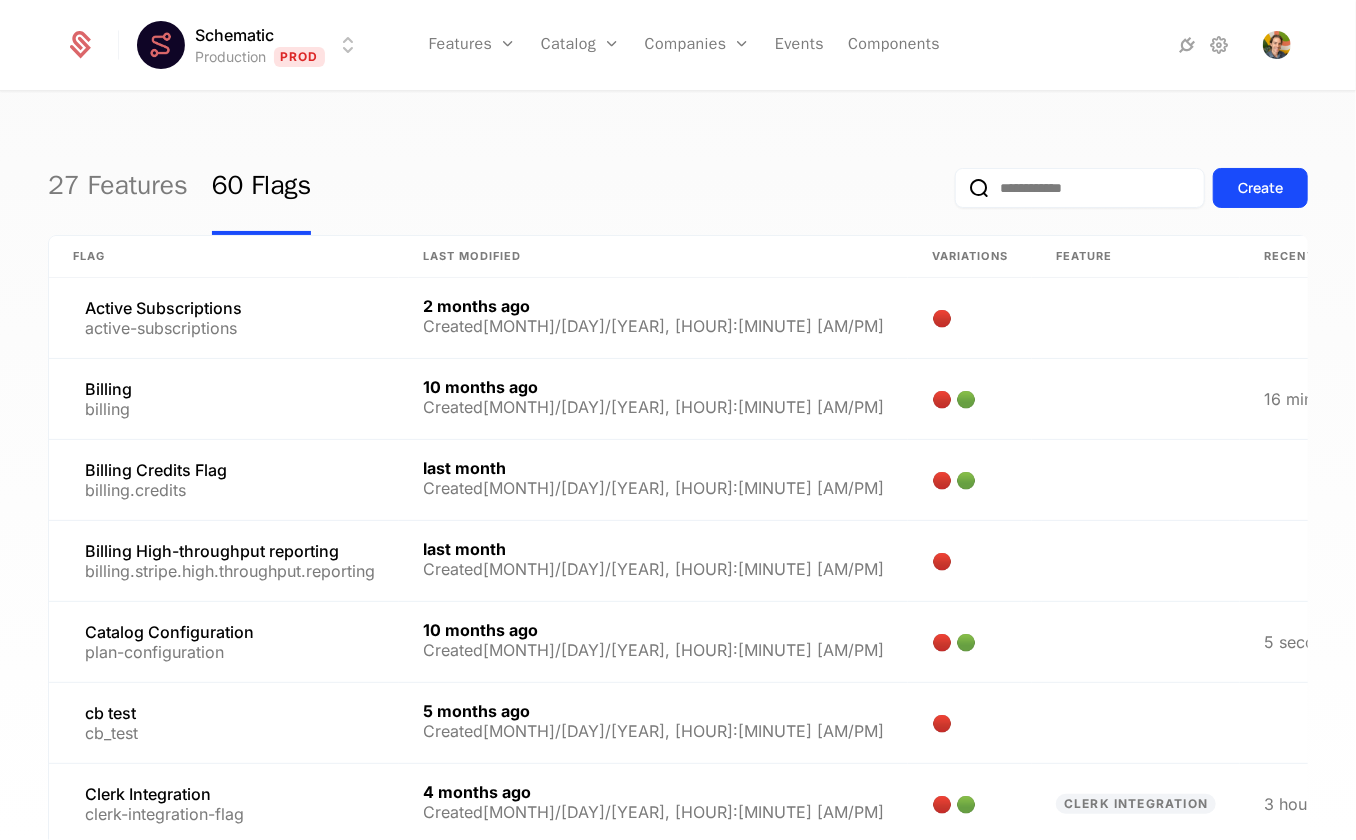 click at bounding box center [1080, 188] 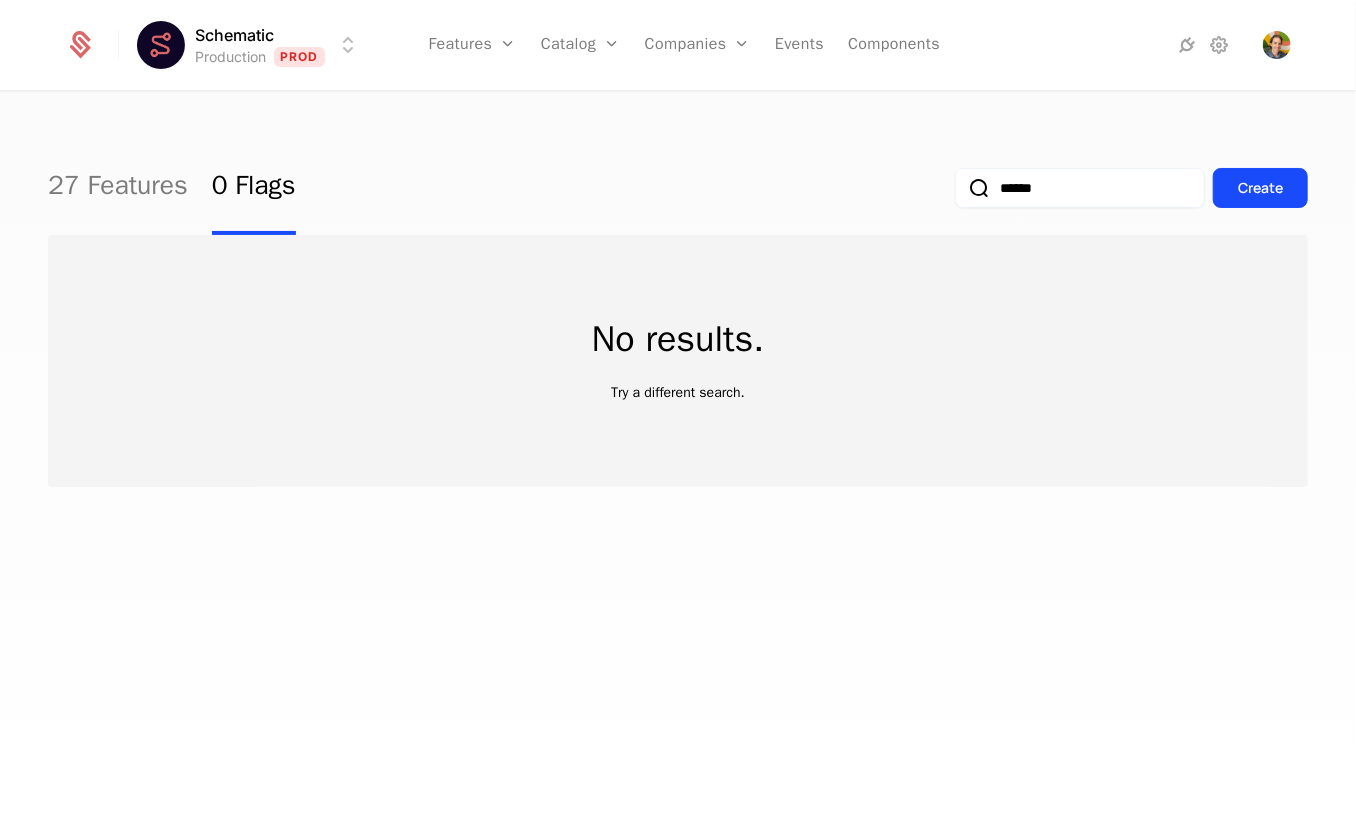 type on "******" 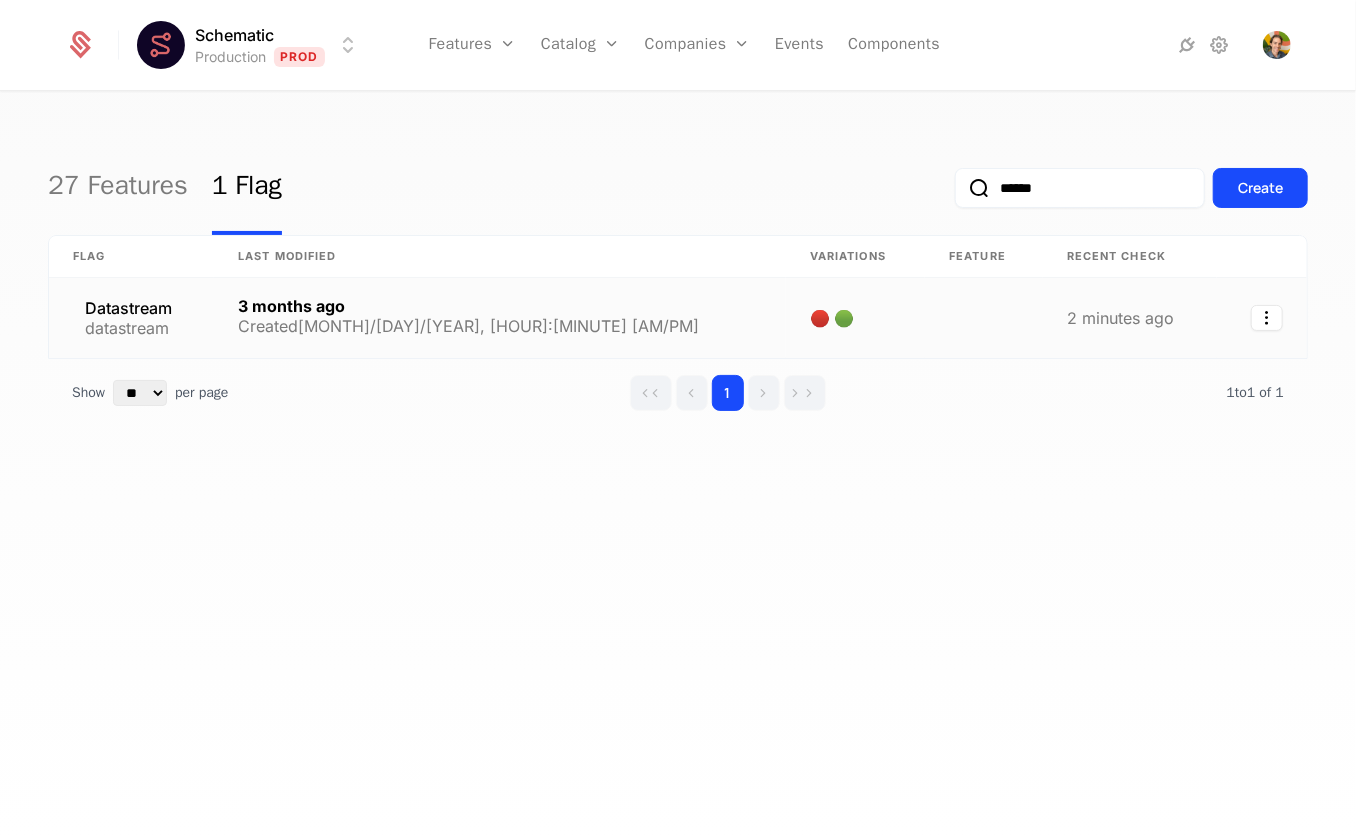 click on "3 months ago" at bounding box center (468, 306) 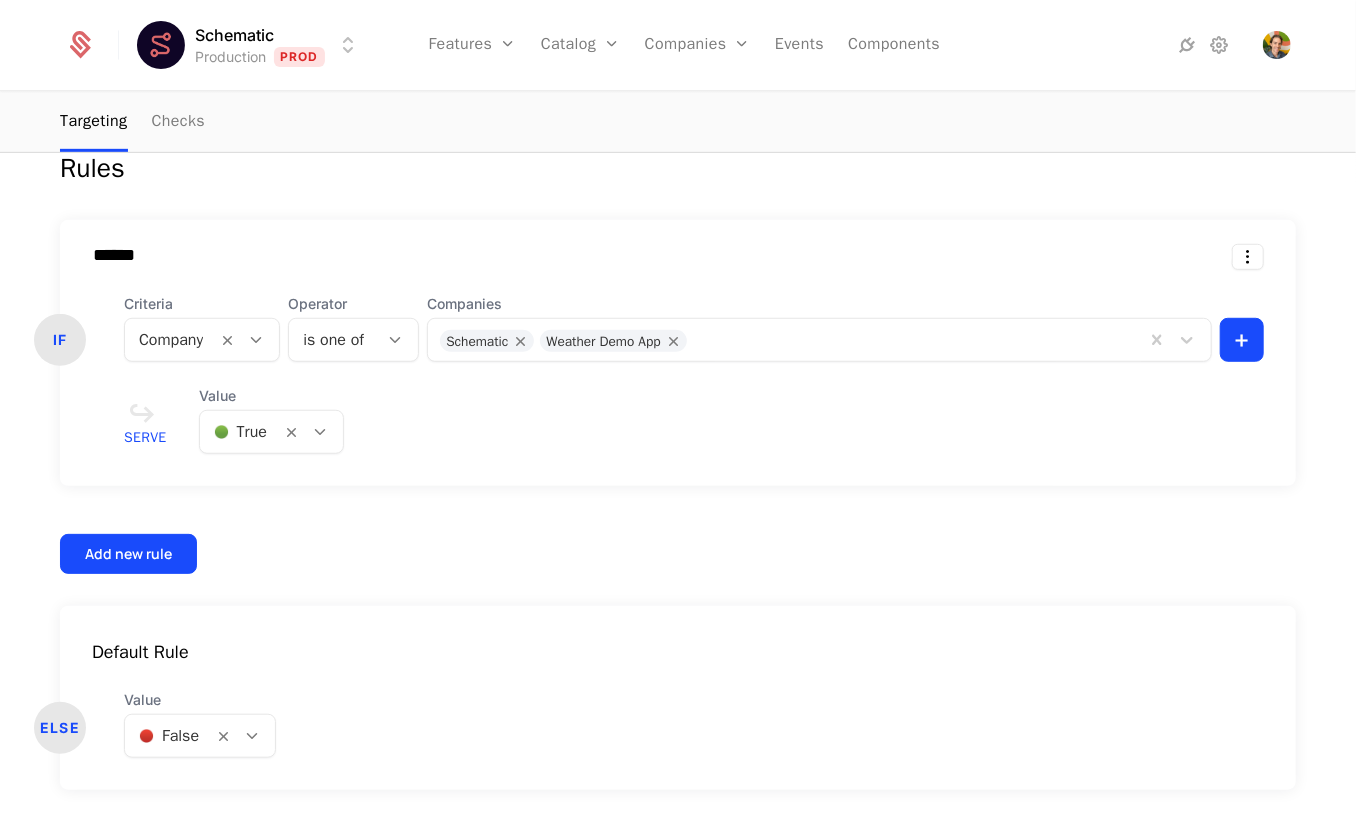 scroll, scrollTop: 574, scrollLeft: 0, axis: vertical 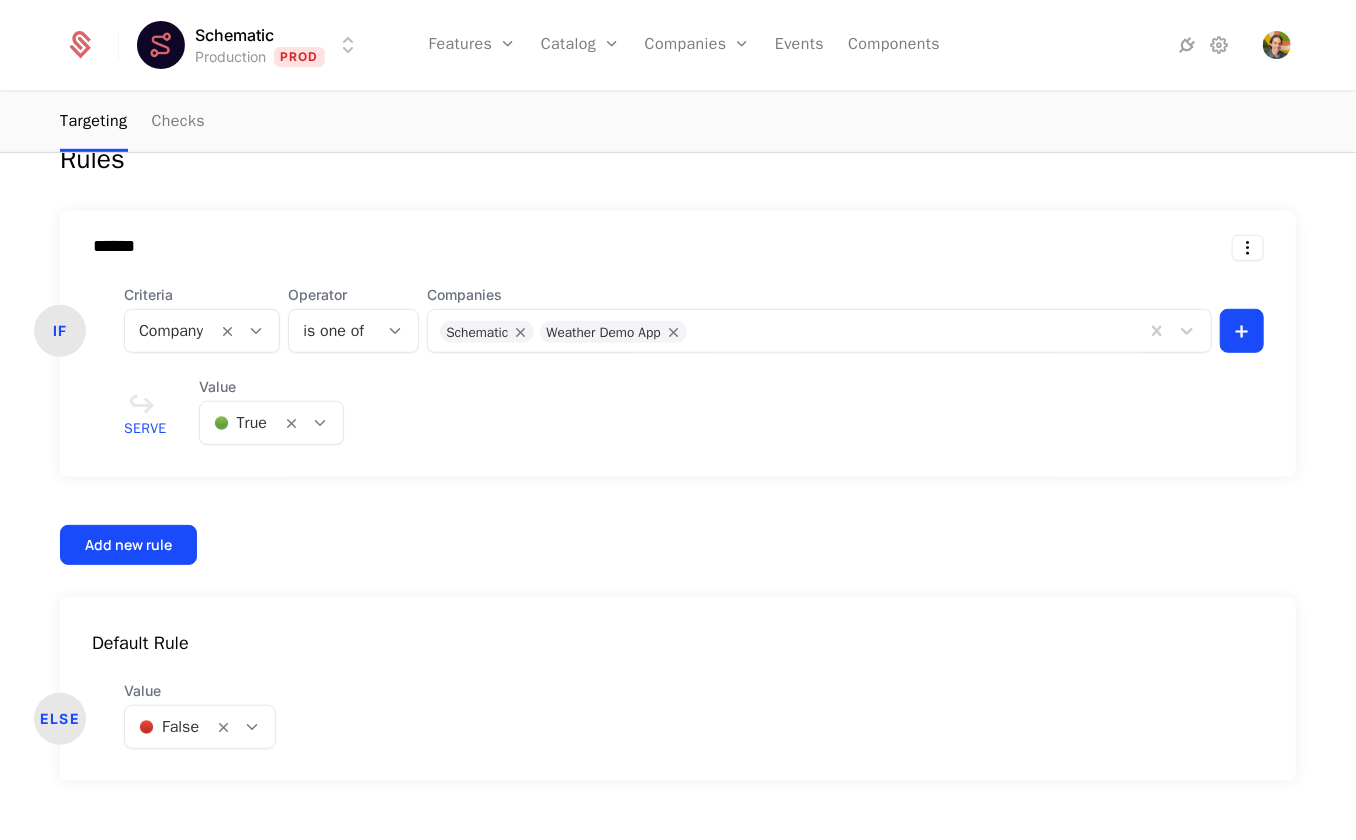 click at bounding box center (169, 727) 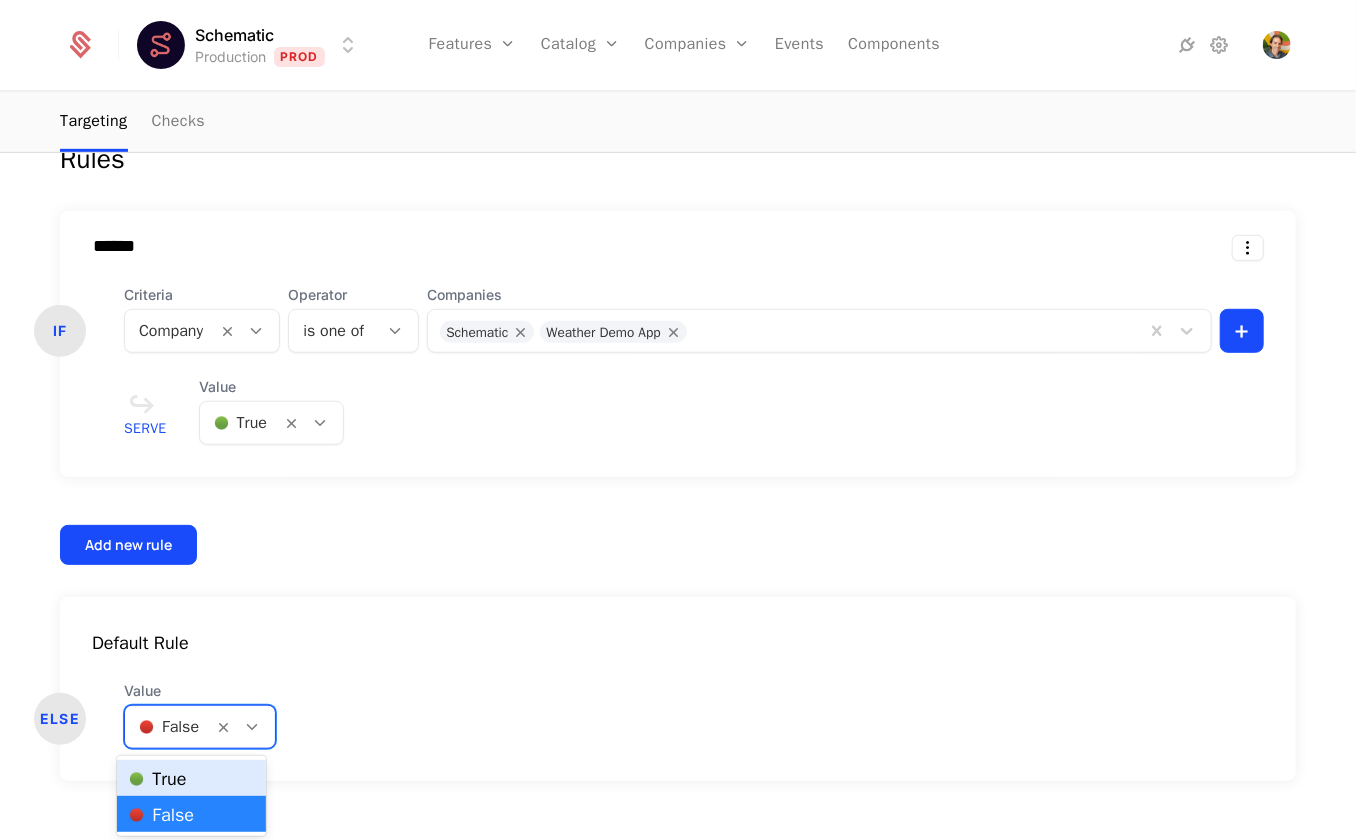 click on "🟢  True" at bounding box center [157, 779] 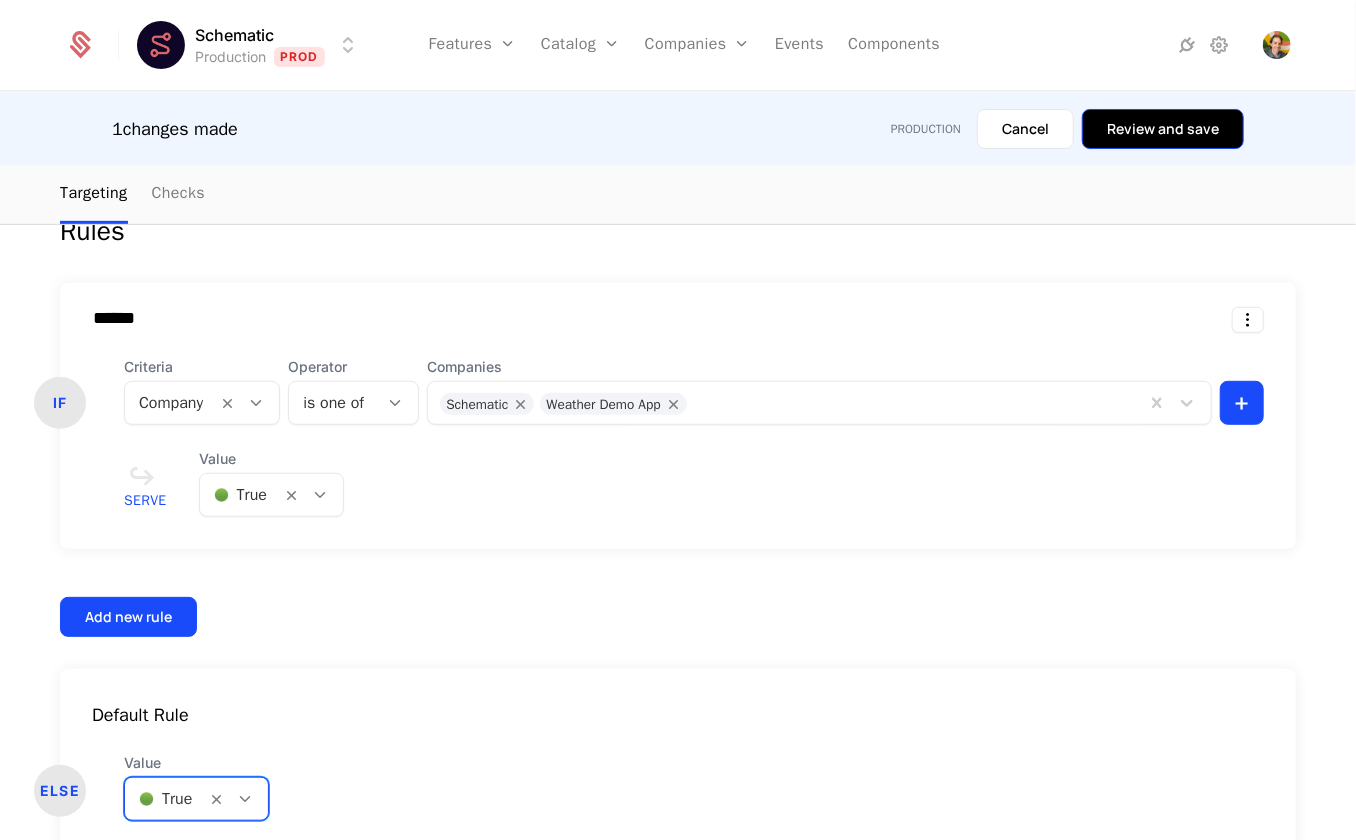 click on "Review and save" at bounding box center [1163, 129] 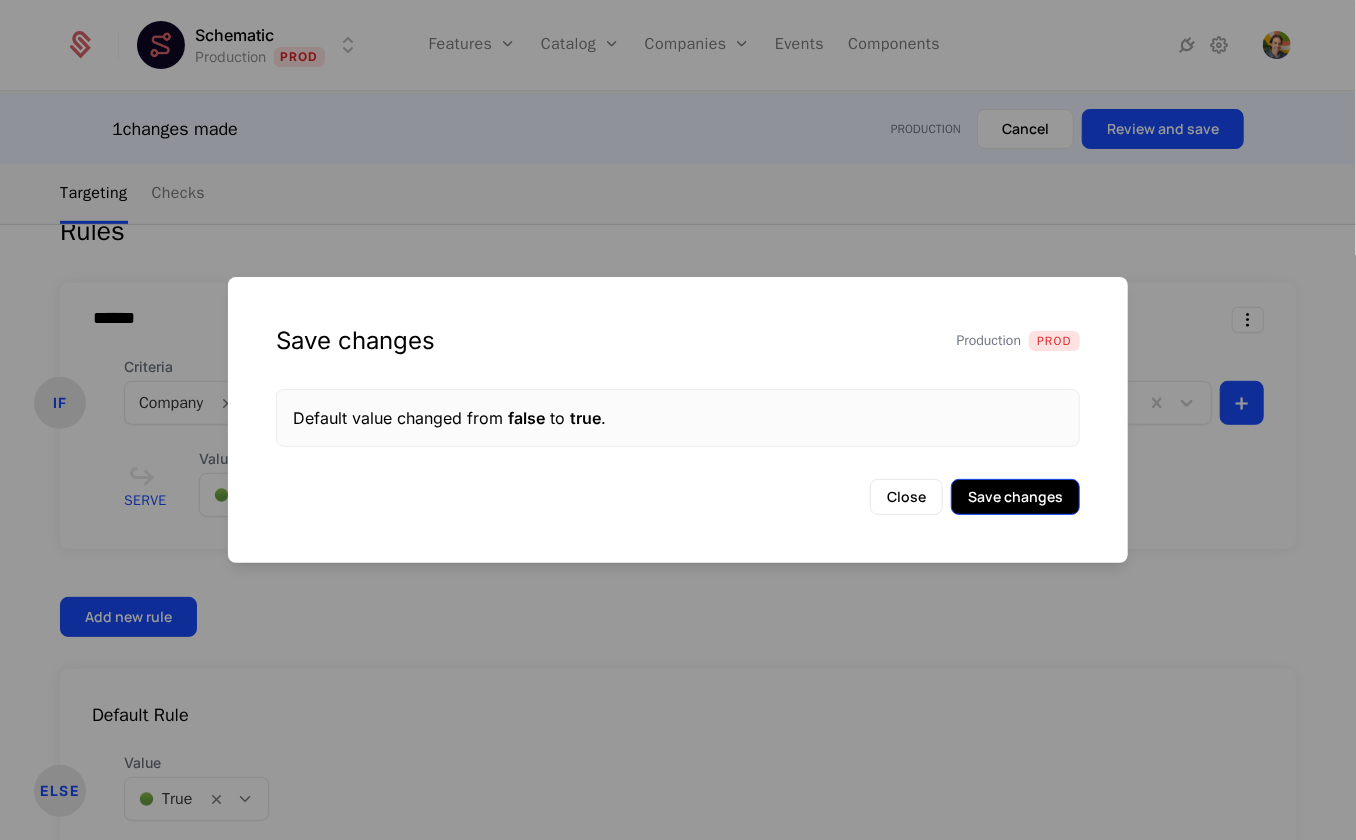 click on "Save changes" at bounding box center (1015, 497) 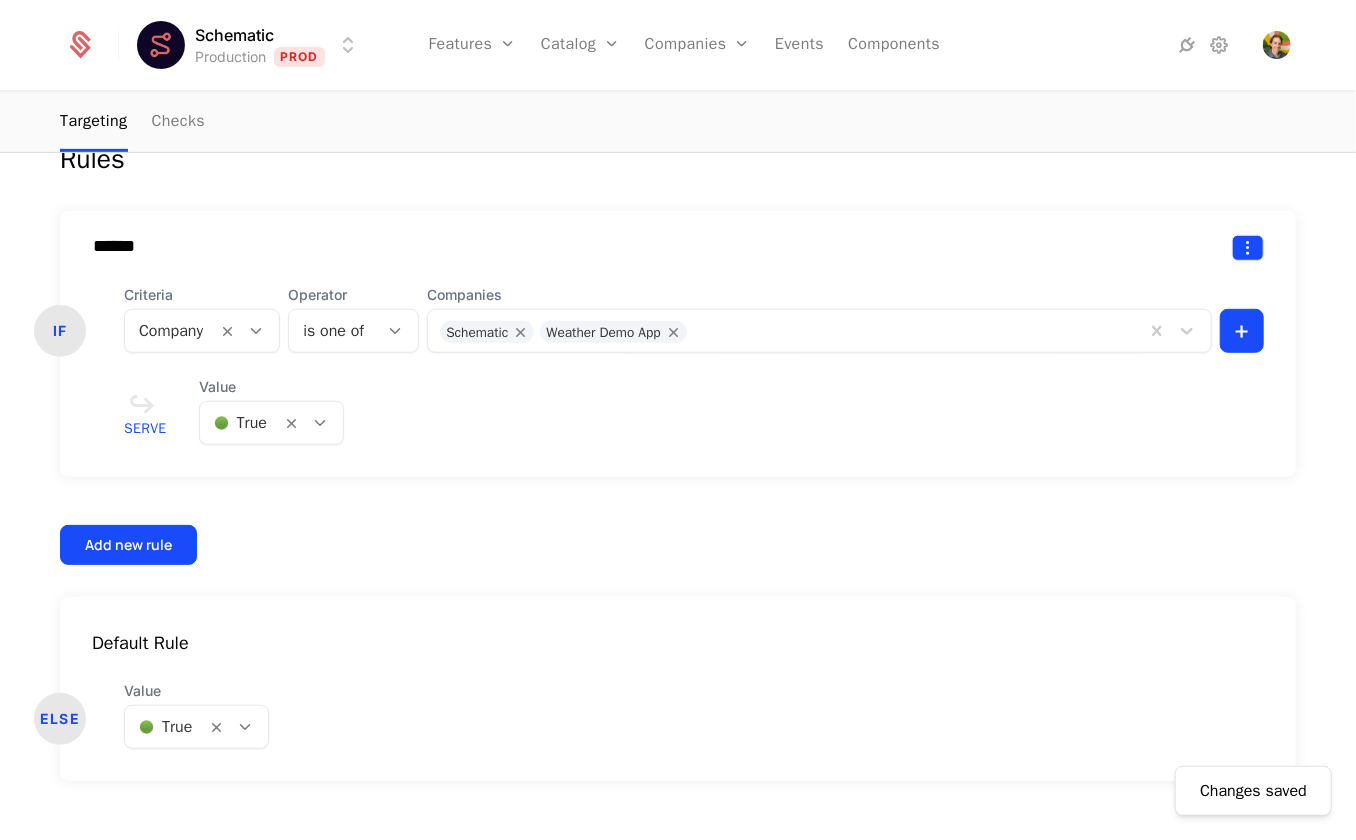 click on "Last edited [NUMBER] months ago Edit flag Maintainer [FIRST] [LAST] Targeting Checks Changes saved Targeting Go beyond rollout Associate a flag with a feature to enable plan entitlements, company overrides, tracking usage and ARR attribution. Convert to feature Rules ****** IF Criteria Company Operator is one of Companies Schematic Weather Demo App + Serve Value 🟢 True Add new rule Default Rule ELSE Value 🟢 True
Best Viewed on Desktop You're currently viewing this on a mobile device . For the best experience, we recommend using a desktop or larger screens , as the application isn't fully optimized for smaller resolutions just yet. Got it Notification Changes saved" at bounding box center [678, 420] 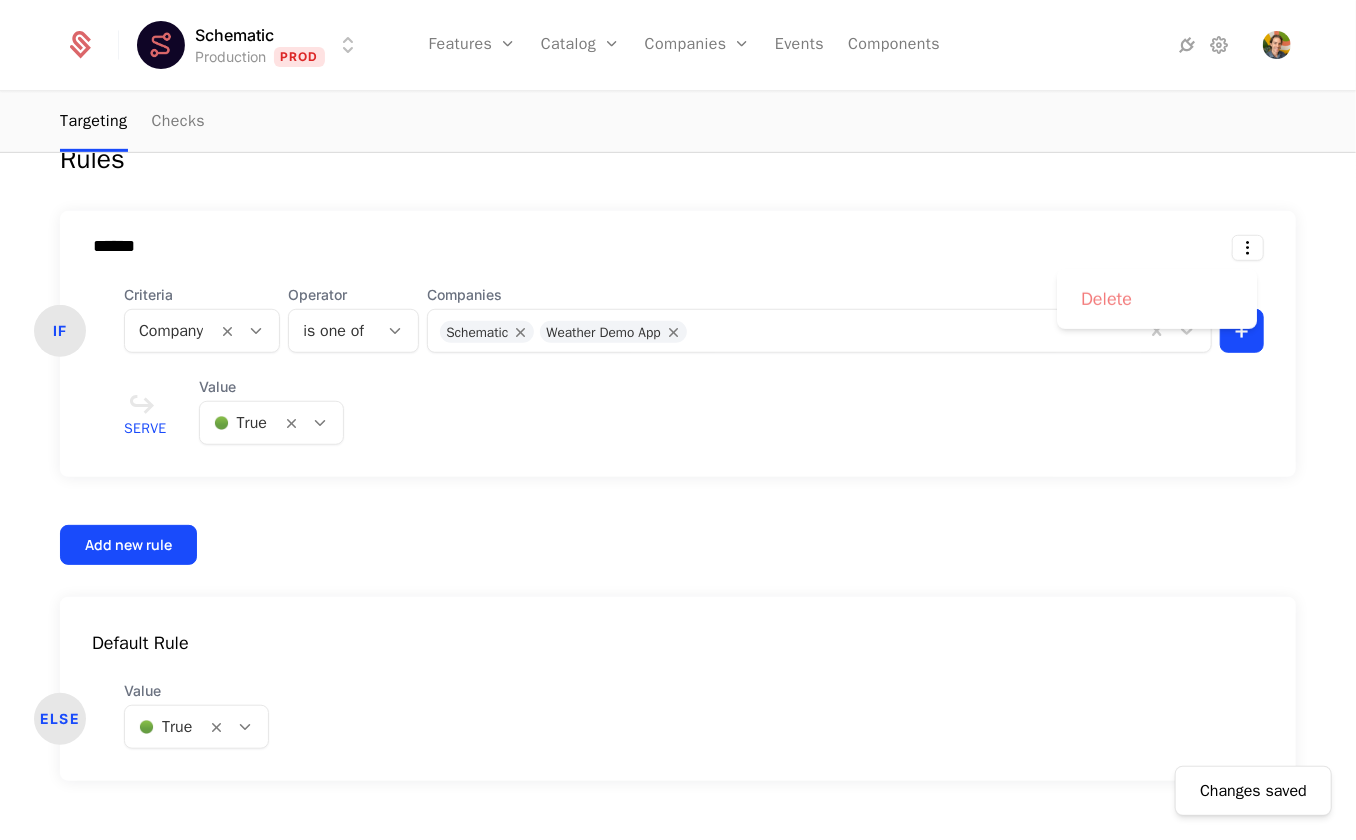 click on "Delete" at bounding box center (1106, 299) 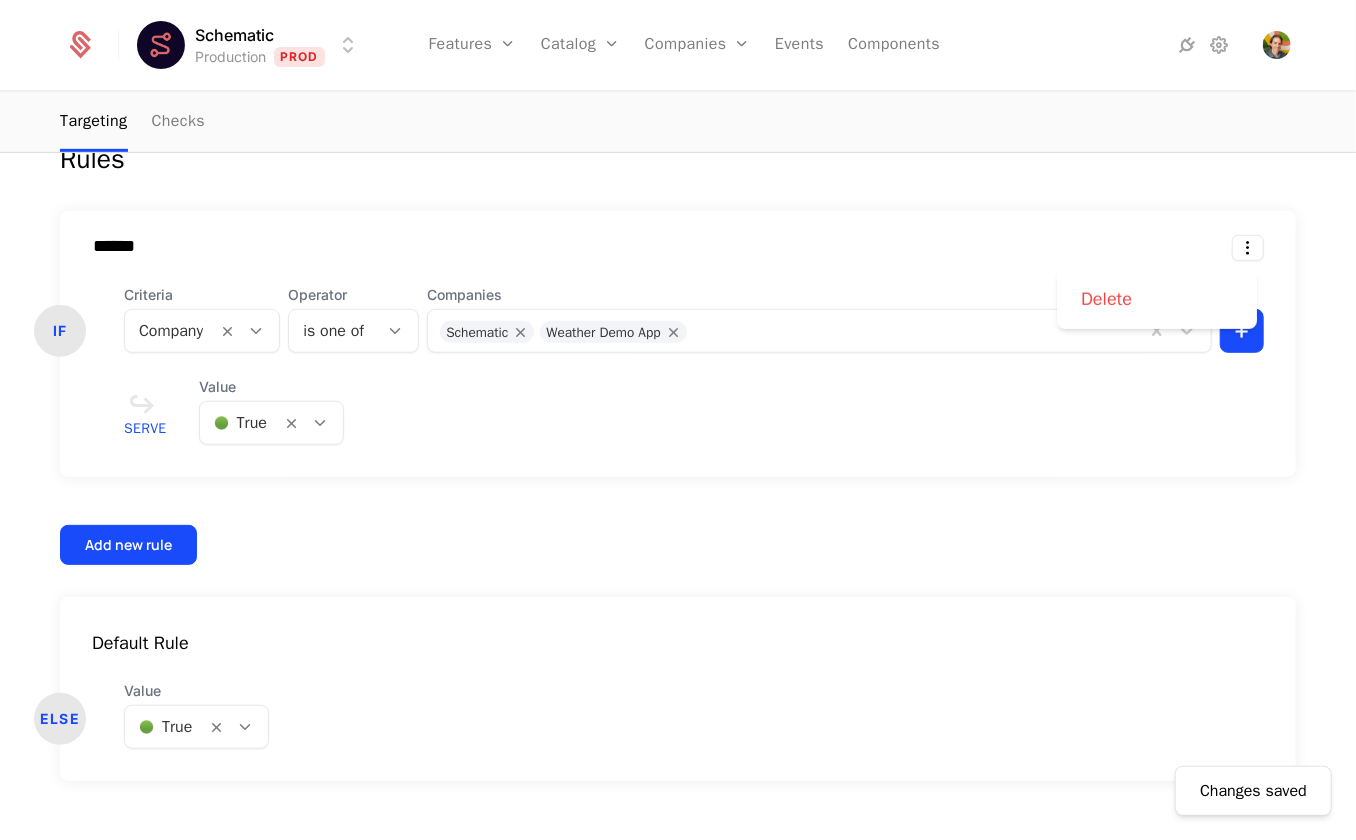scroll, scrollTop: 224, scrollLeft: 0, axis: vertical 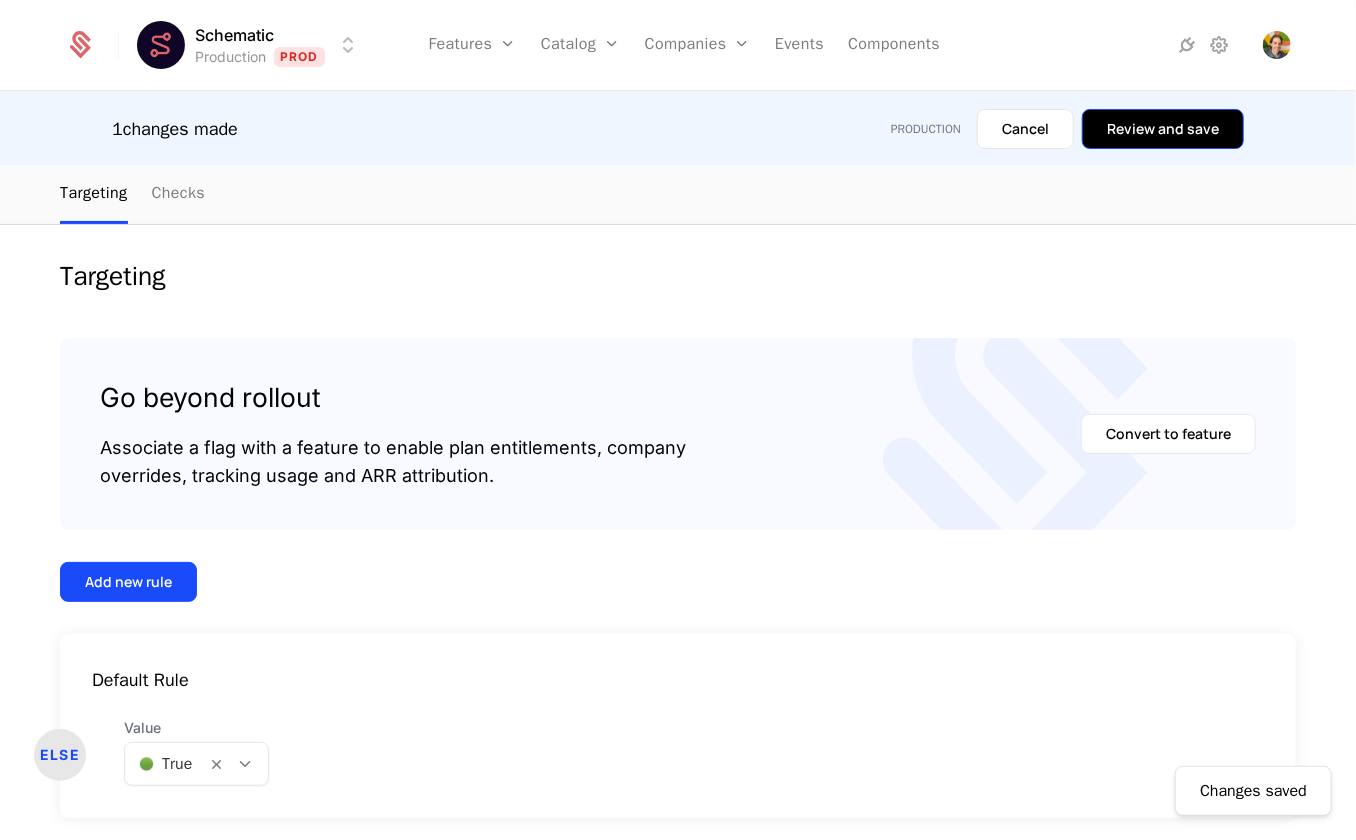 click on "Review and save" at bounding box center [1163, 129] 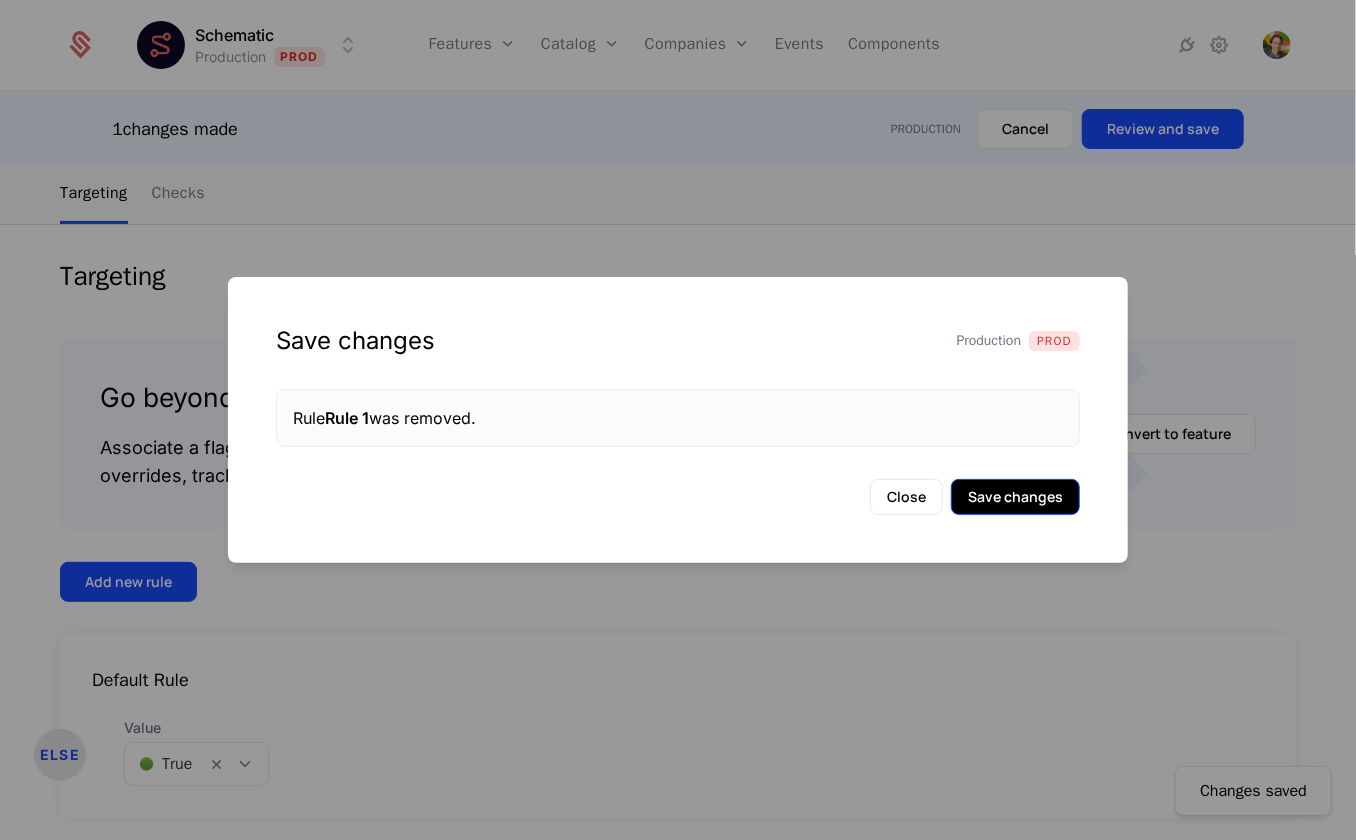 click on "Save changes" at bounding box center (1015, 497) 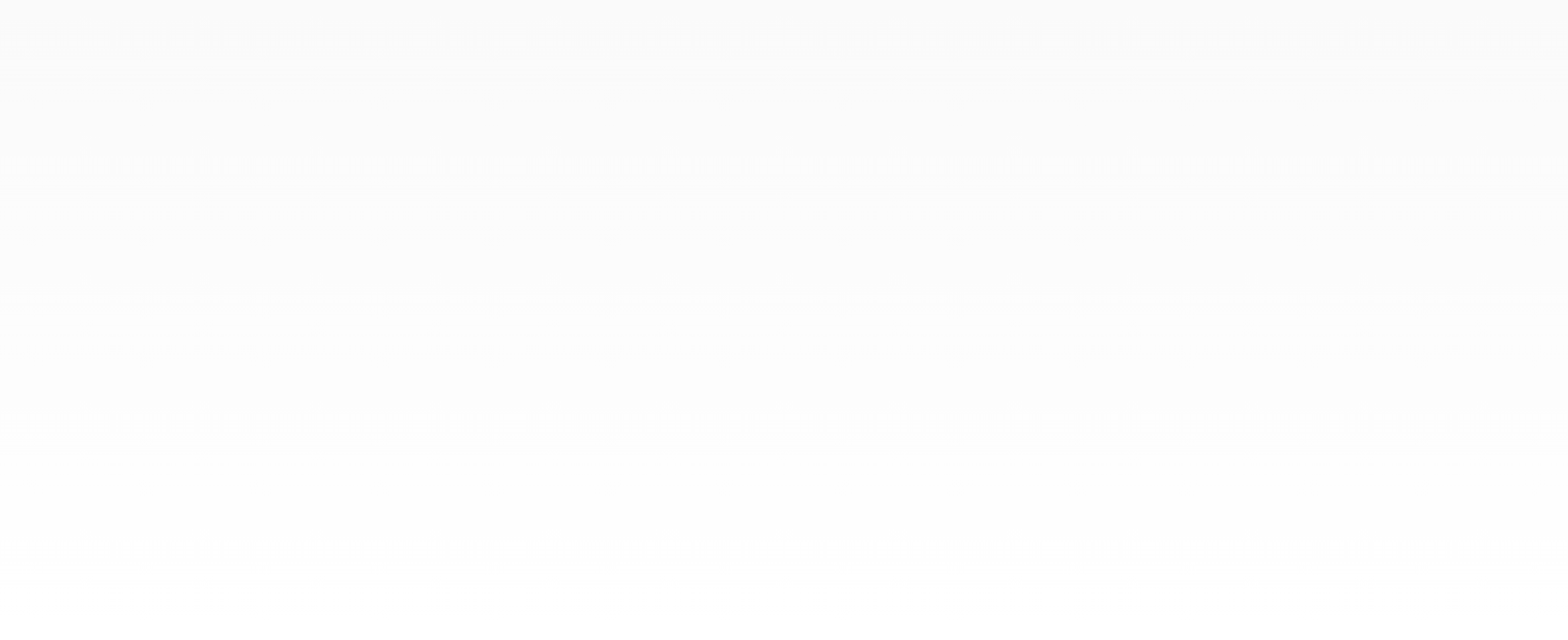 scroll, scrollTop: 0, scrollLeft: 0, axis: both 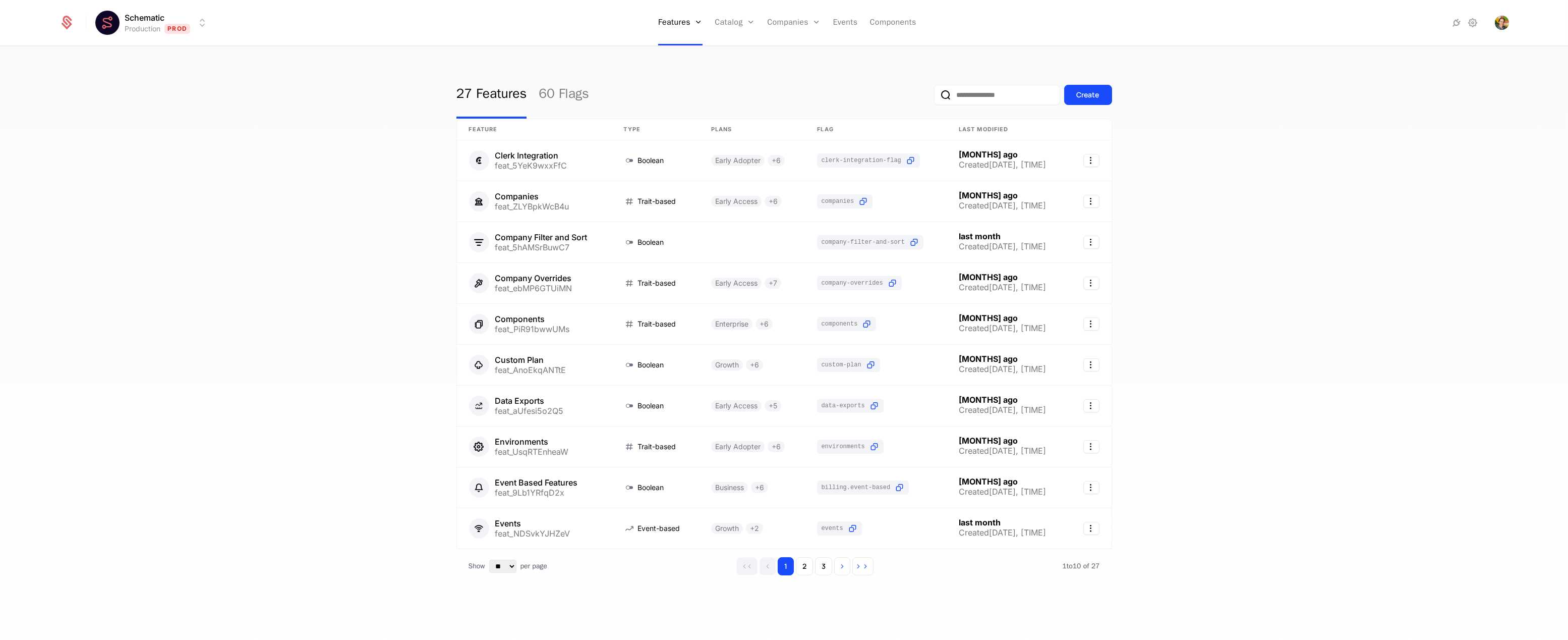 click at bounding box center [997, 95] 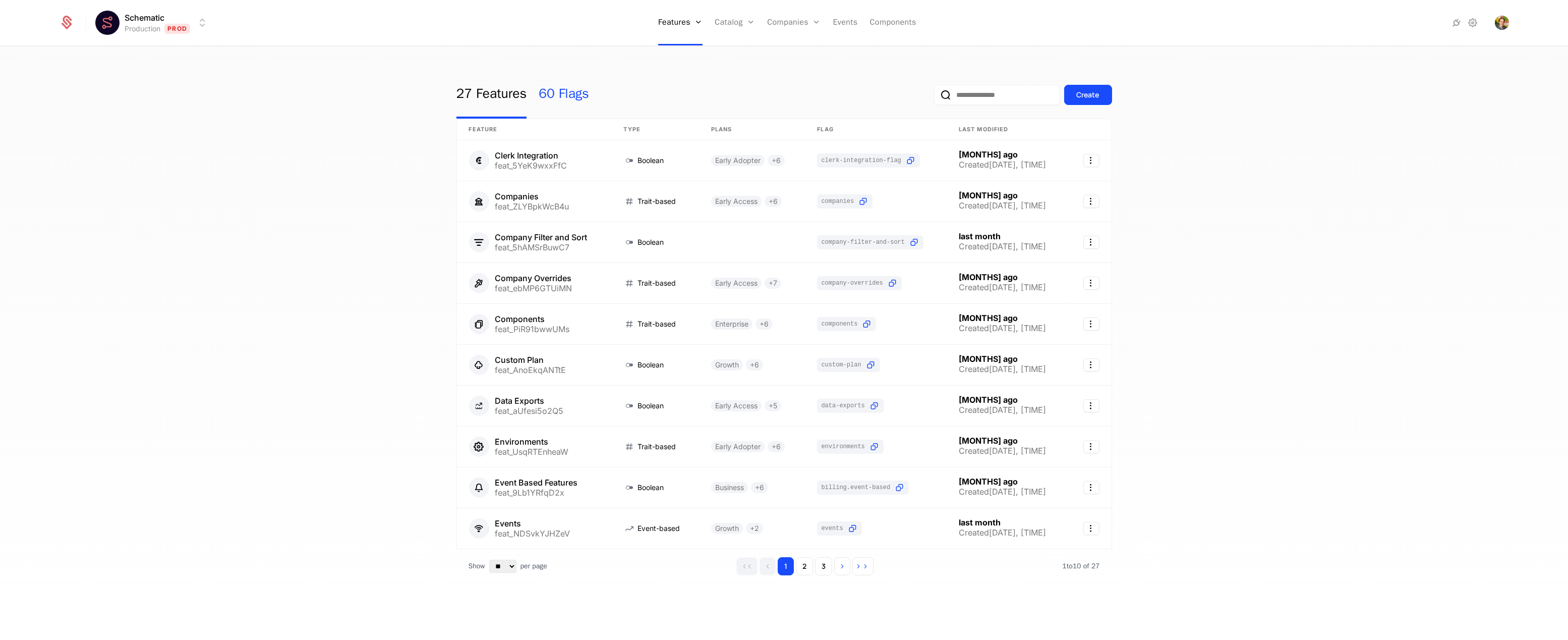 click on "60 Flags" at bounding box center [564, 95] 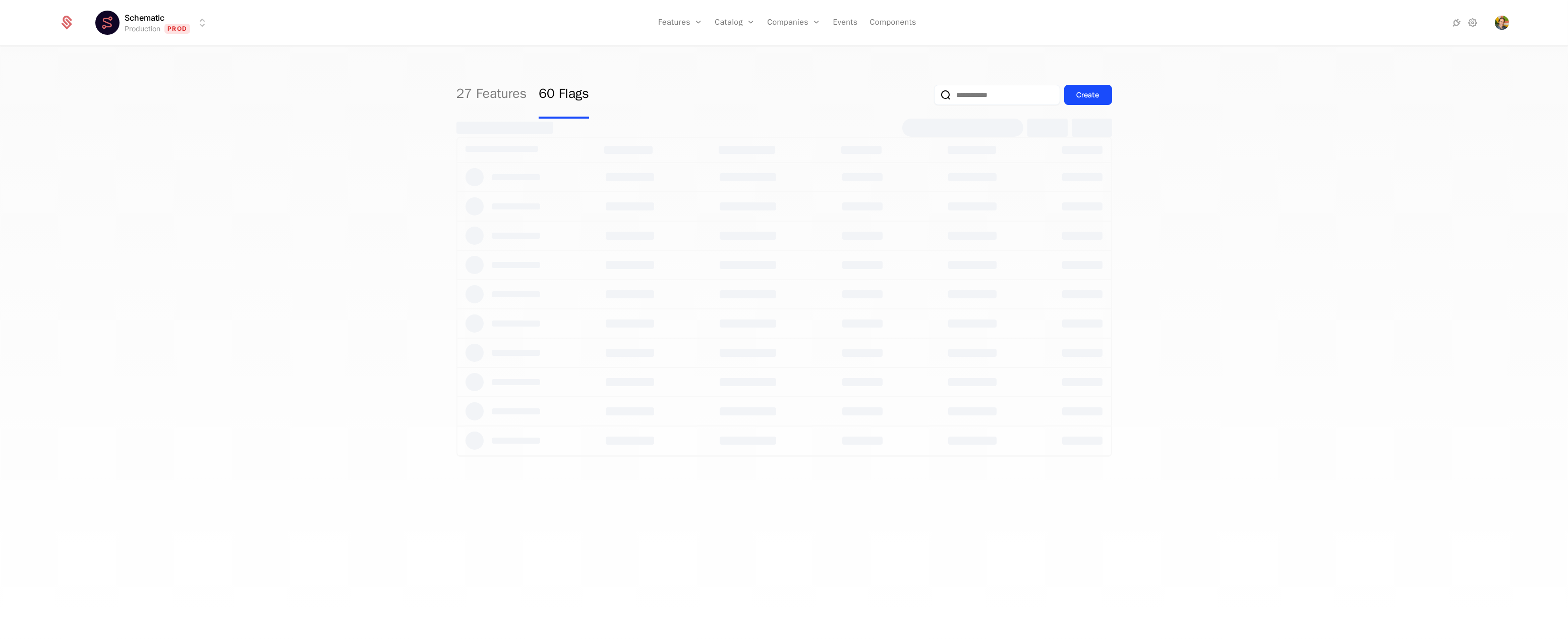 click at bounding box center [997, 95] 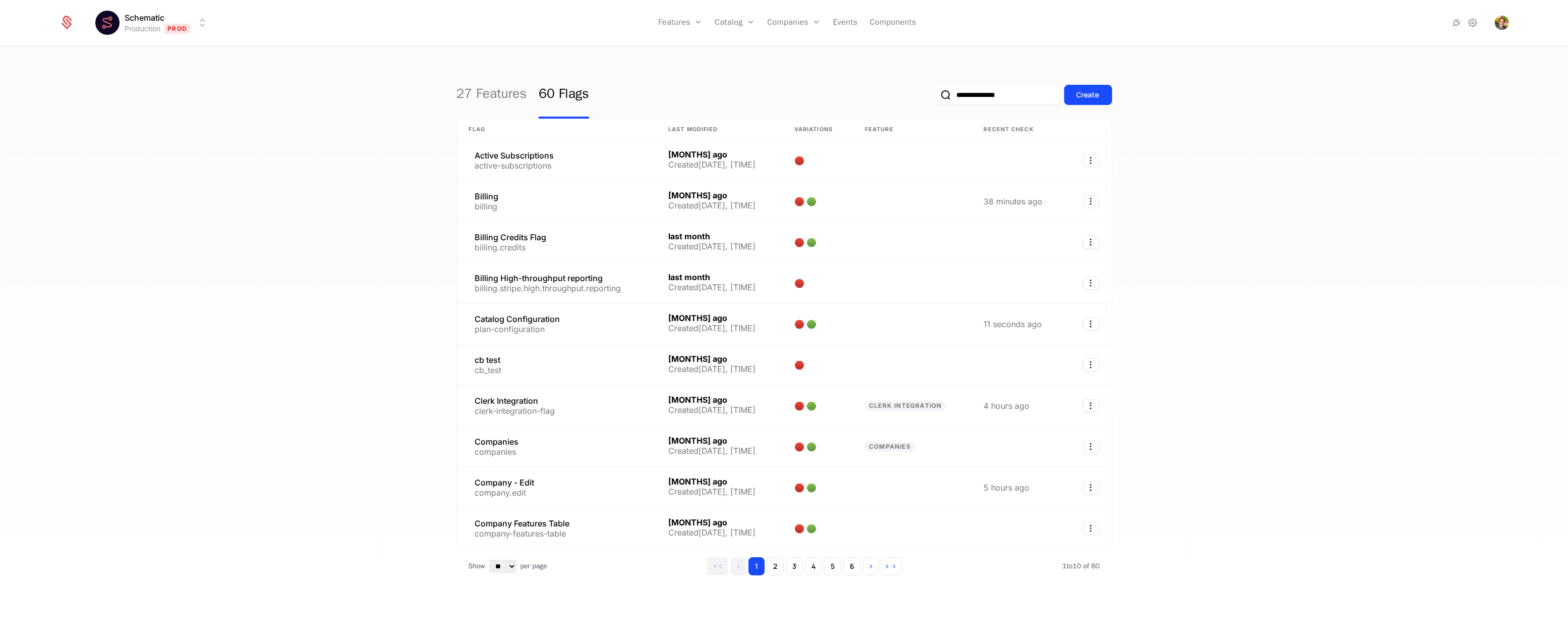 type on "**********" 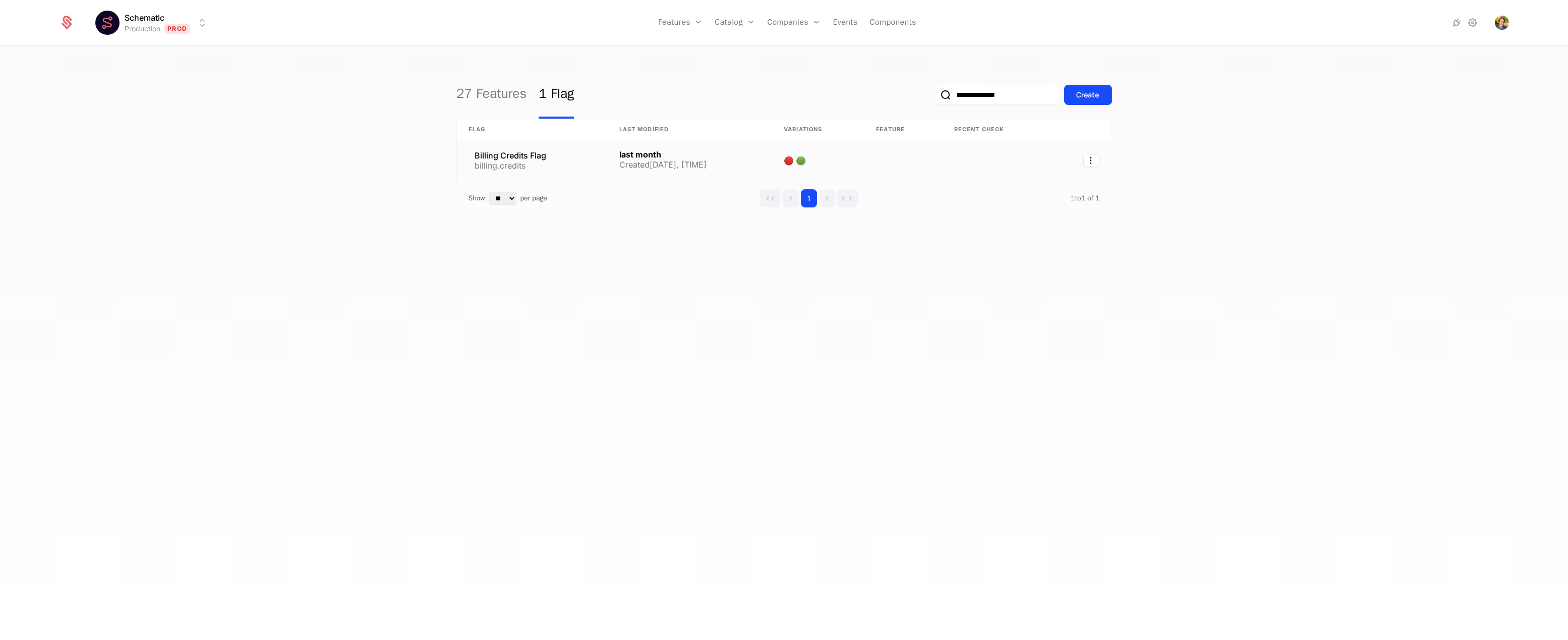 click on "Created  6/10/25, 7:02 AM" at bounding box center (663, 165) 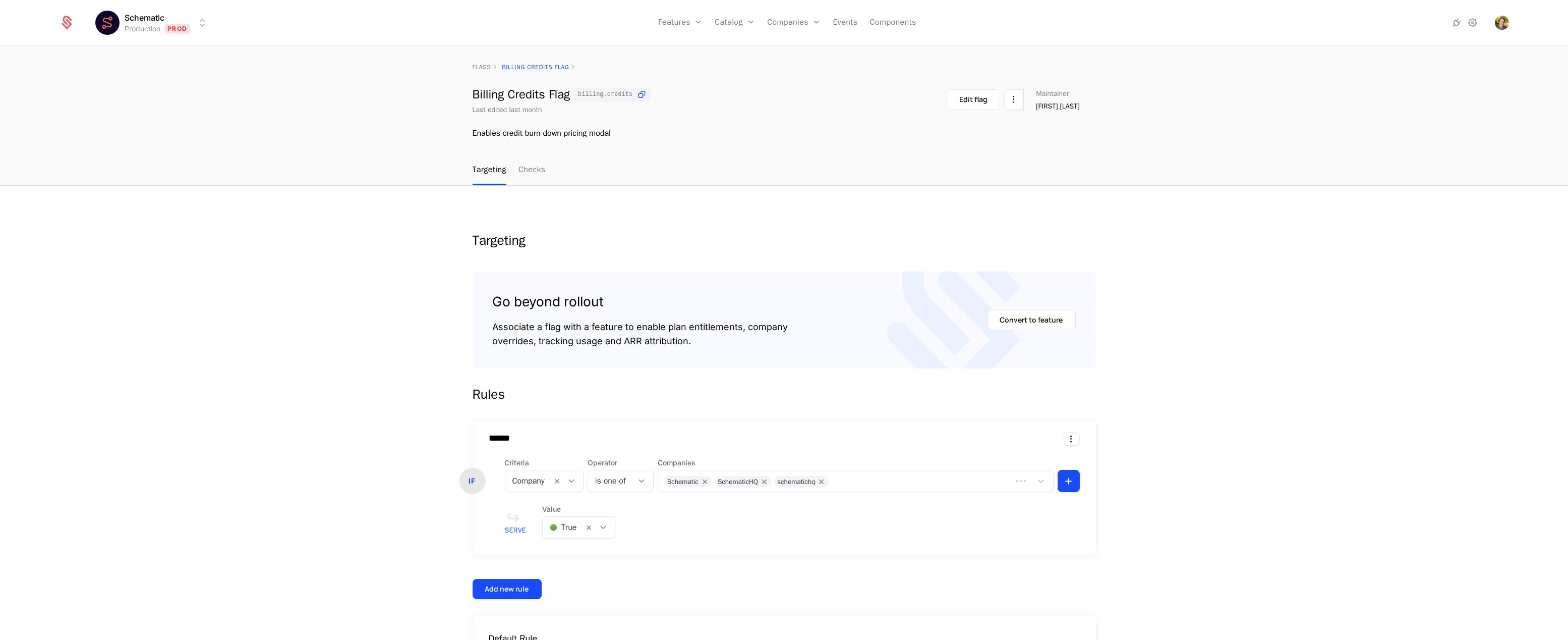 click on "Schematic Production Prod Features Features Flags Catalog Plans Add Ons Configuration Companies Companies Users Events Components flags Billing Credits Flag Billing Credits Flag billing.credits Last edited last month Edit flag Maintainer Vlad Len Enables credit burn down pricing modal Targeting Checks Targeting Go beyond rollout Associate a flag with a feature to enable plan entitlements, company overrides, tracking usage and ARR attribution. Convert to feature Rules ****** IF Criteria Company Operator is one of Companies Schematic SchematicHQ schematichq + Serve Value 🟢  True Add new rule Default Rule ELSE Value 🔴  False
Best Viewed on Desktop You're currently viewing this on a  mobile device . For the best experience,   we recommend using a desktop or larger screens , as the application isn't fully optimized for smaller resolutions just yet. Got it" at bounding box center [784, 320] 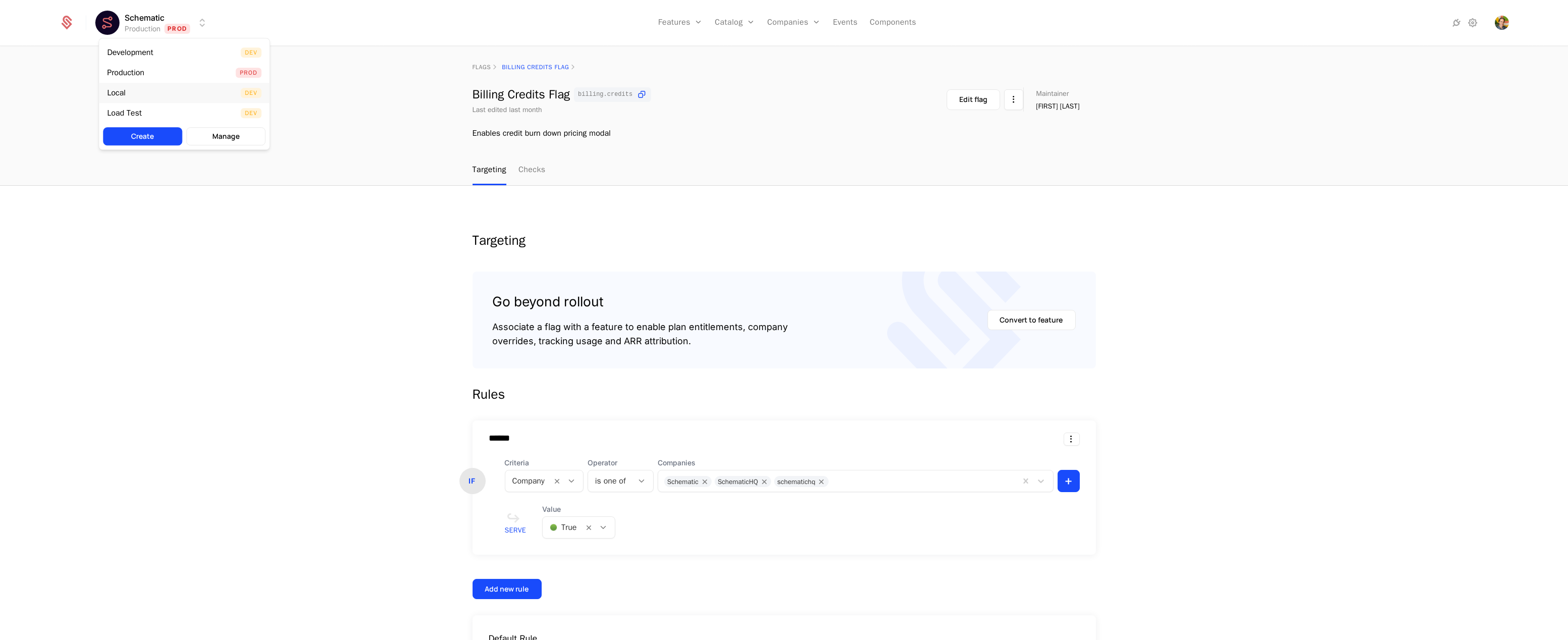 click on "Local Dev" at bounding box center [184, 93] 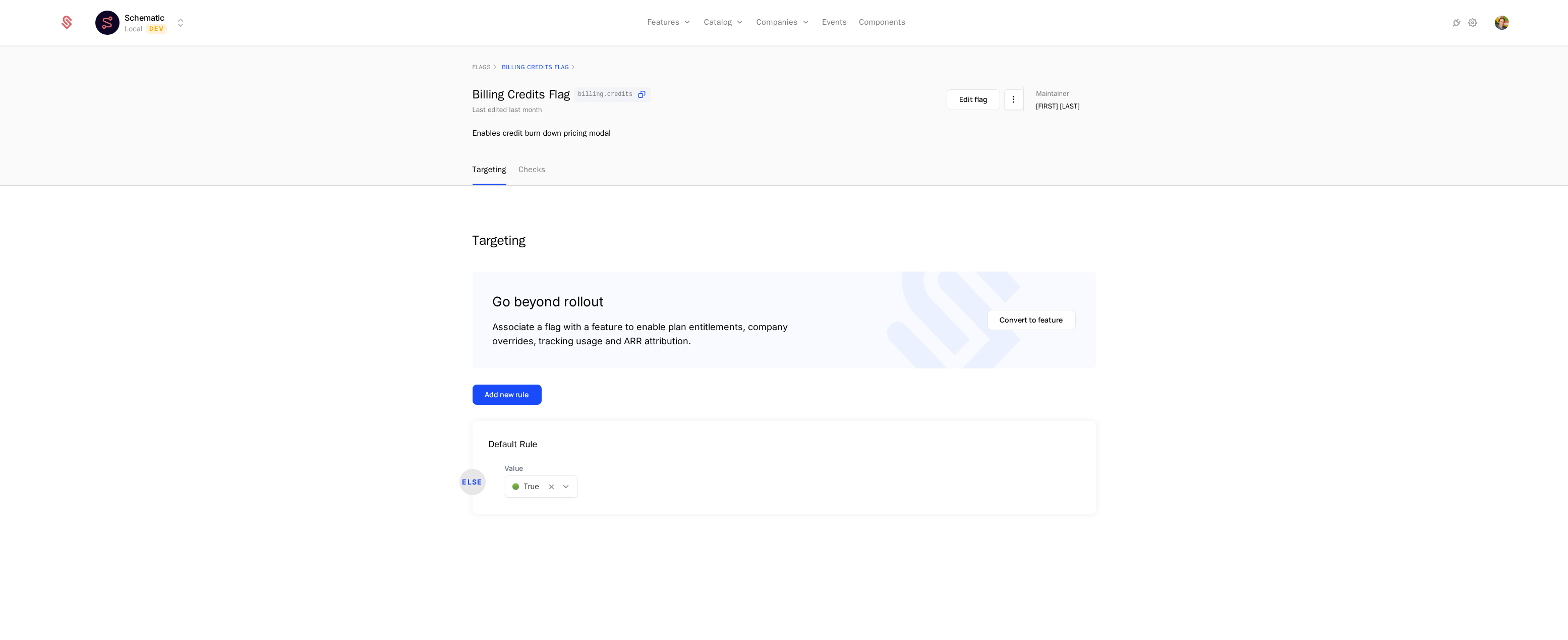 click on "Schematic Local Dev Features Features Flags Catalog Plans Add Ons Configuration Companies Companies Users Events Components flags Billing Credits Flag Billing Credits Flag billing.credits Last edited last month Edit flag Maintainer Vlad Len Enables credit burn down pricing modal Targeting Checks Targeting Go beyond rollout Associate a flag with a feature to enable plan entitlements, company overrides, tracking usage and ARR attribution. Convert to feature Add new rule Default Rule ELSE Value 🟢  True
Best Viewed on Desktop You're currently viewing this on a  mobile device . For the best experience,   we recommend using a desktop or larger screens , as the application isn't fully optimized for smaller resolutions just yet. Got it" at bounding box center (784, 320) 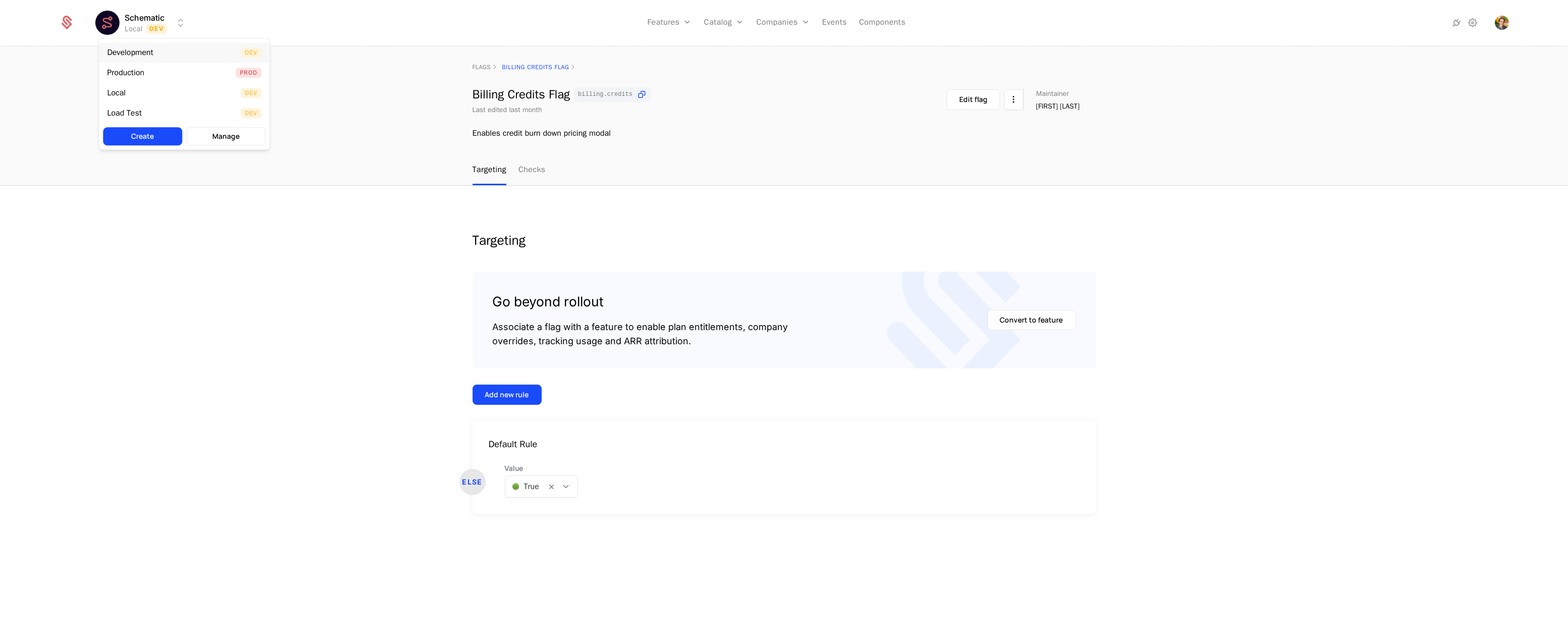 click on "Development" at bounding box center (130, 52) 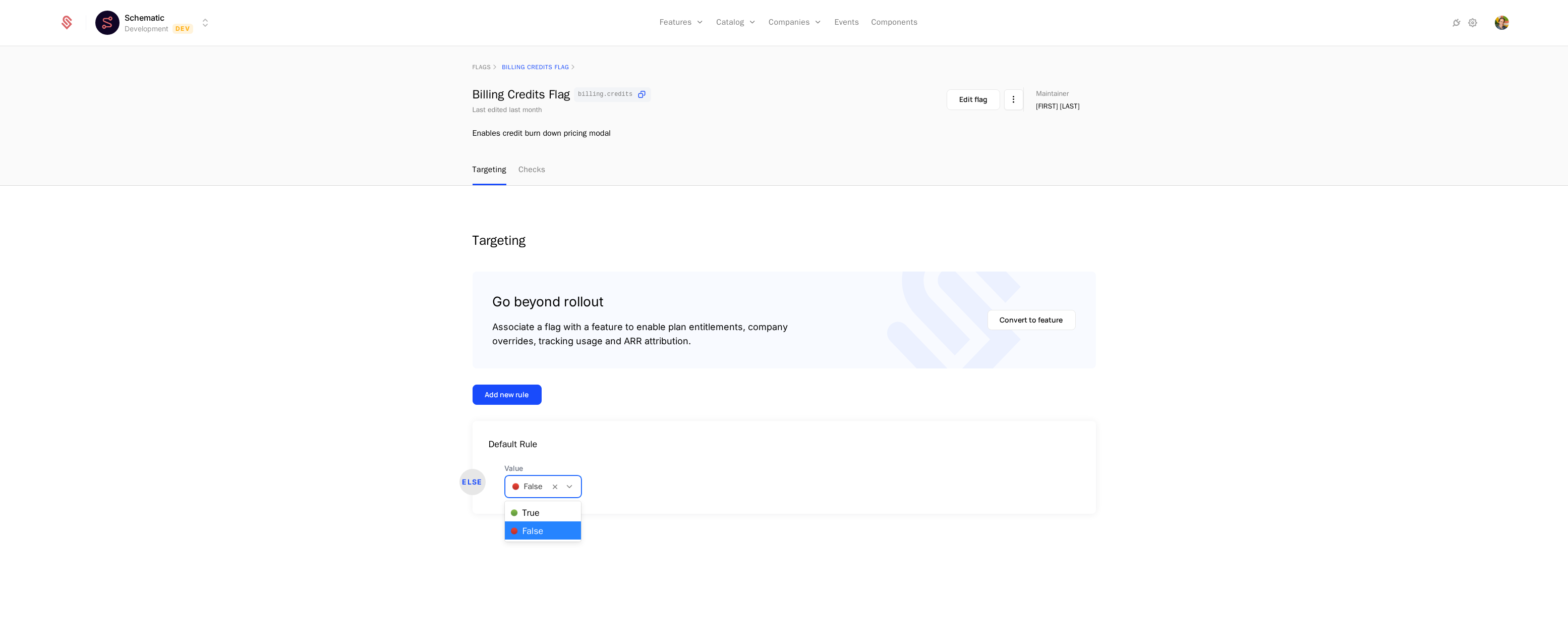 click at bounding box center (528, 487) 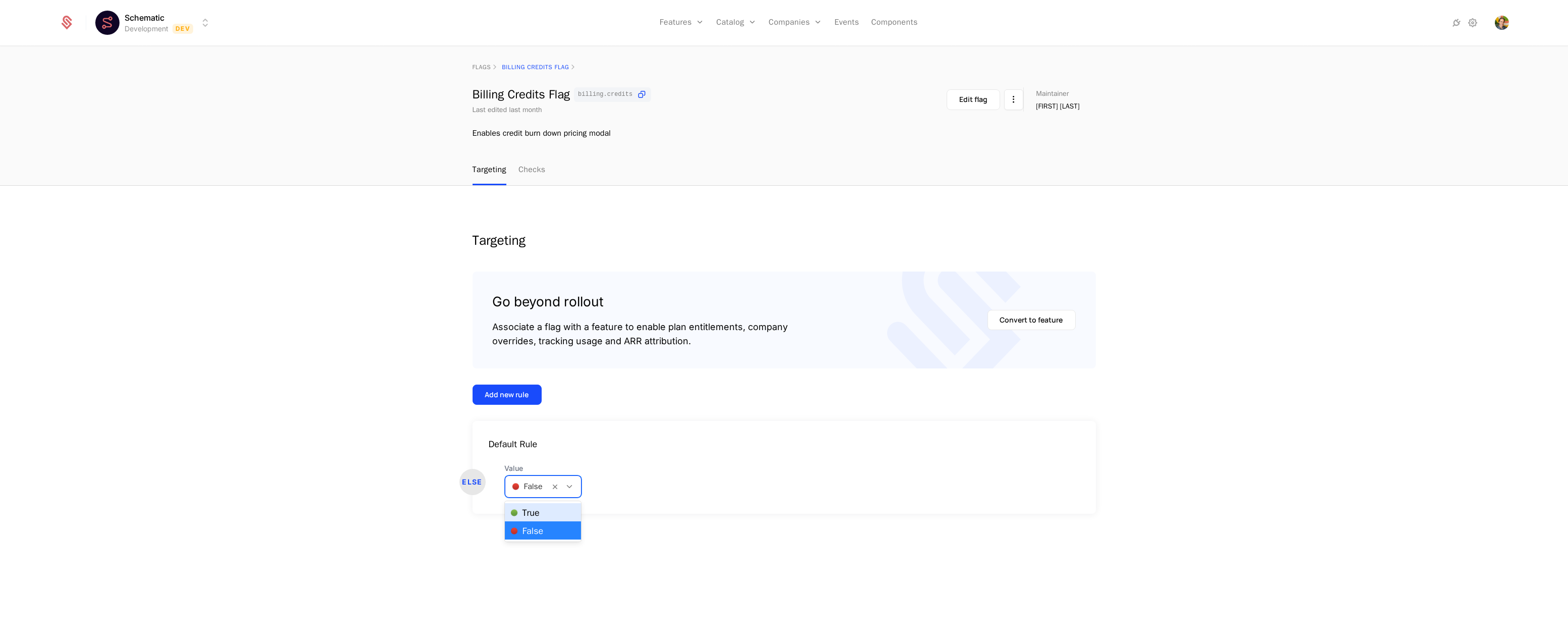 click on "🟢  True" at bounding box center [525, 513] 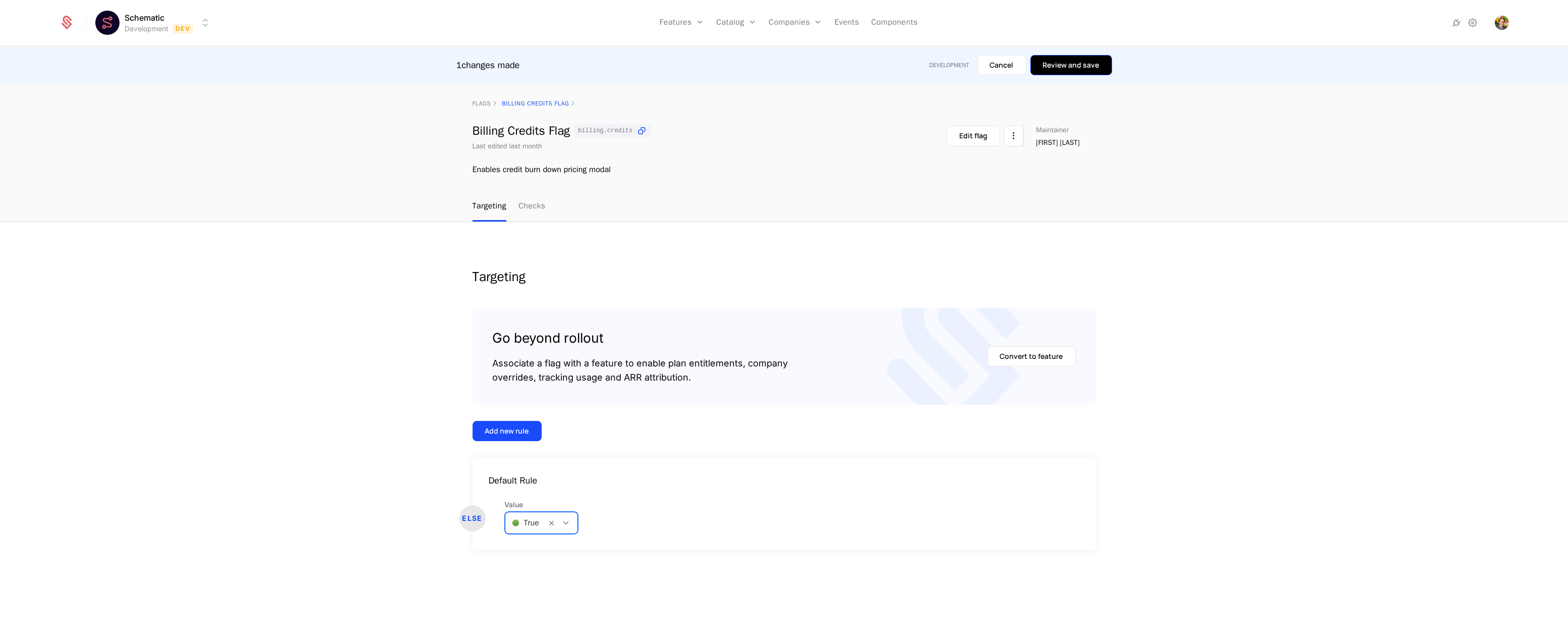 click on "Review and save" at bounding box center [1071, 65] 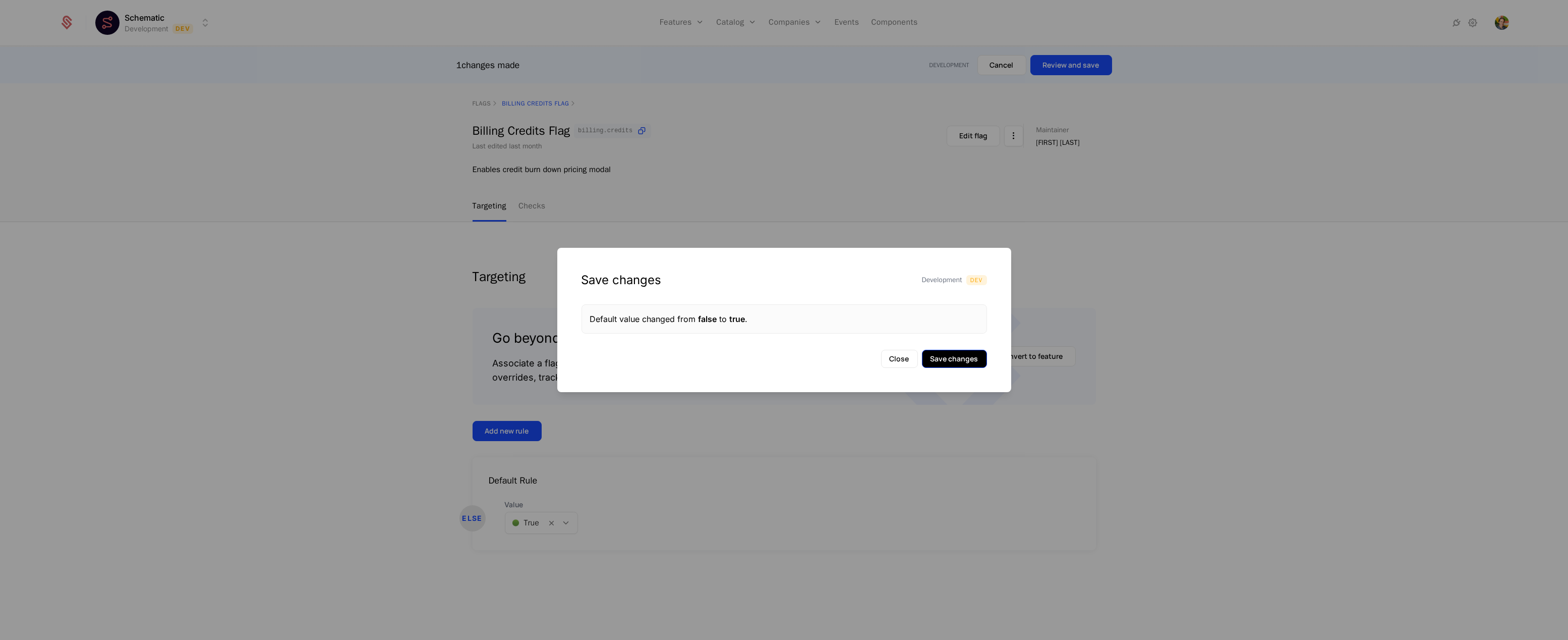 click on "Save changes" at bounding box center (954, 359) 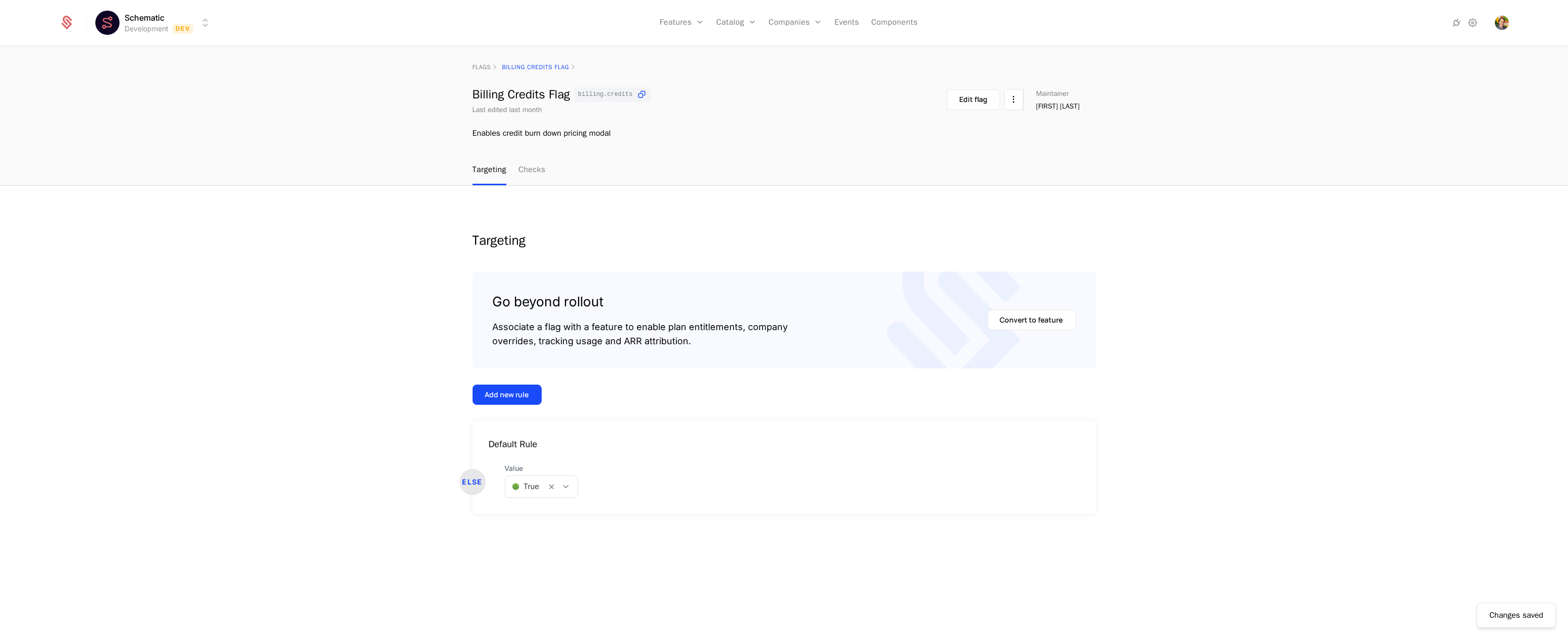 drag, startPoint x: 528, startPoint y: 306, endPoint x: 371, endPoint y: 239, distance: 170.69856 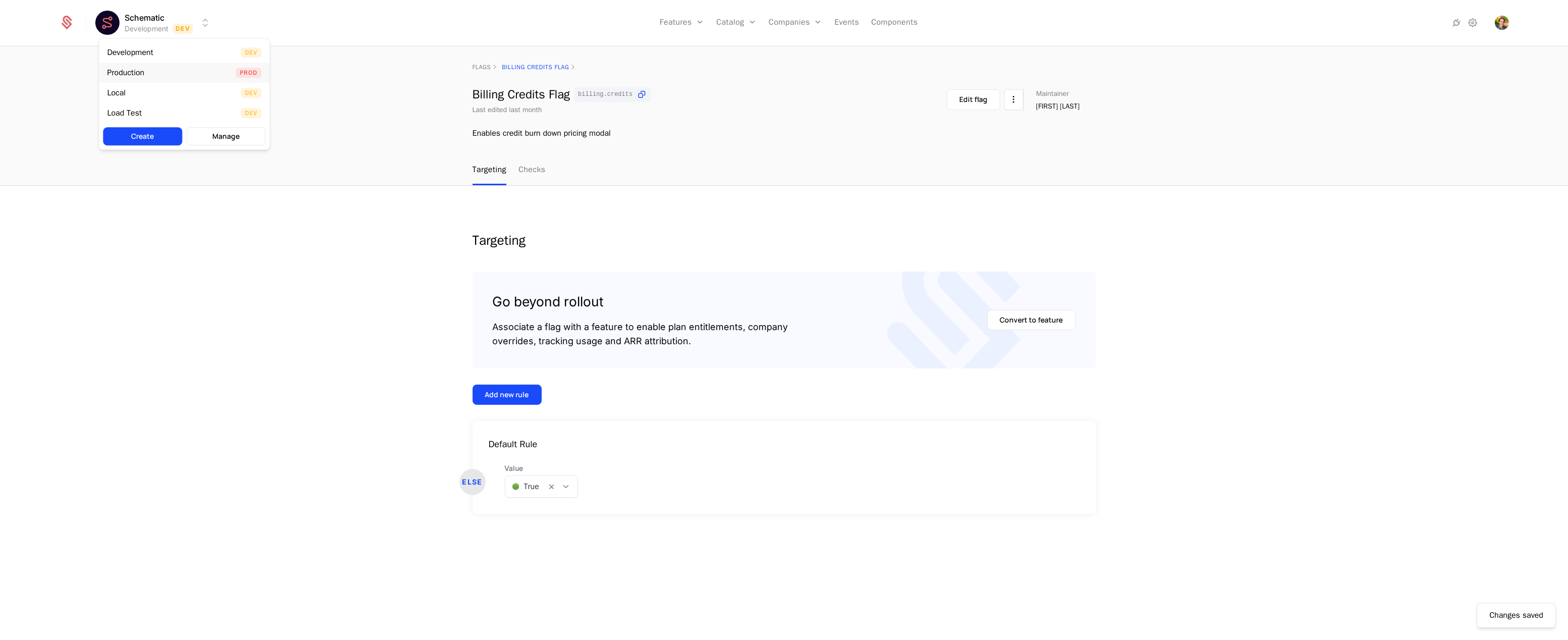 click on "Production Prod" at bounding box center (184, 73) 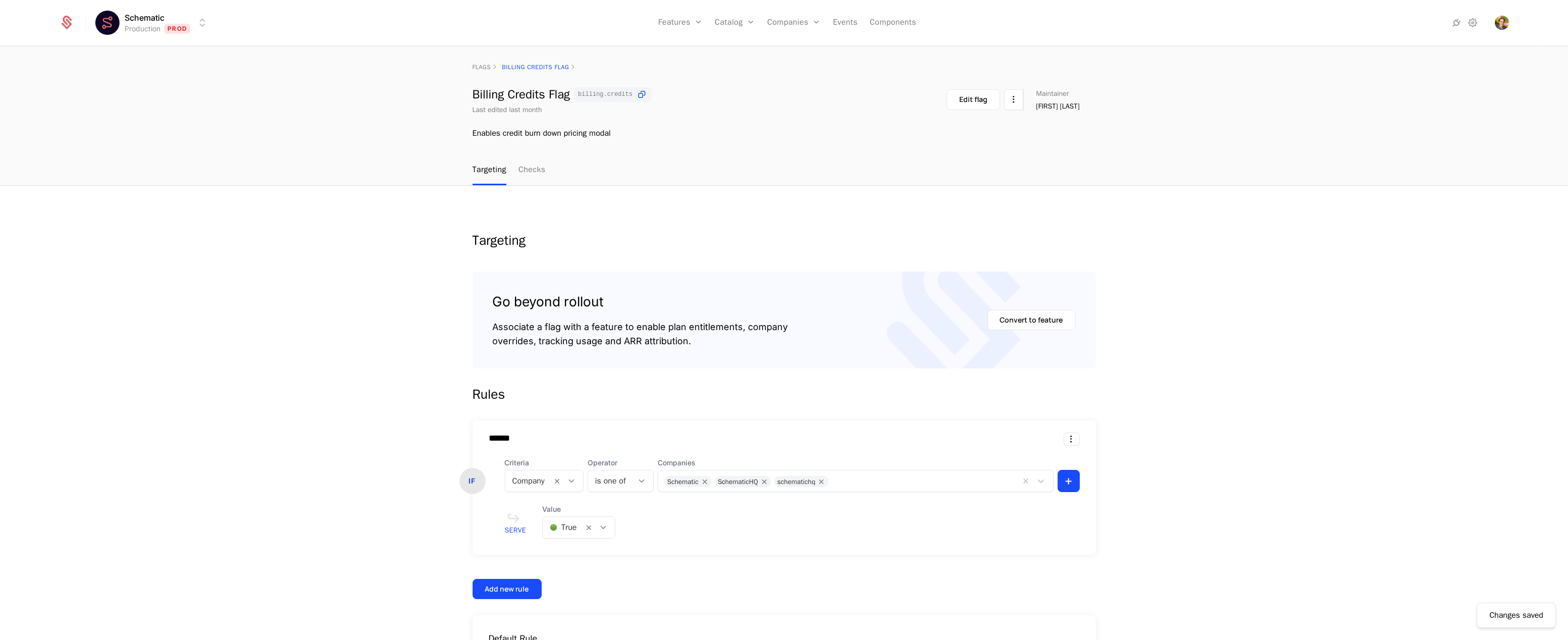 click on "Changes saved Targeting Go beyond rollout Associate a flag with a feature to enable plan entitlements, company overrides, tracking usage and ARR attribution. Convert to feature Rules ****** IF Criteria Company Operator is one of Companies Schematic SchematicHQ schematichq + Serve Value 🟢  True Add new rule Default Rule ELSE Value 🔴  False" at bounding box center [784, 471] 